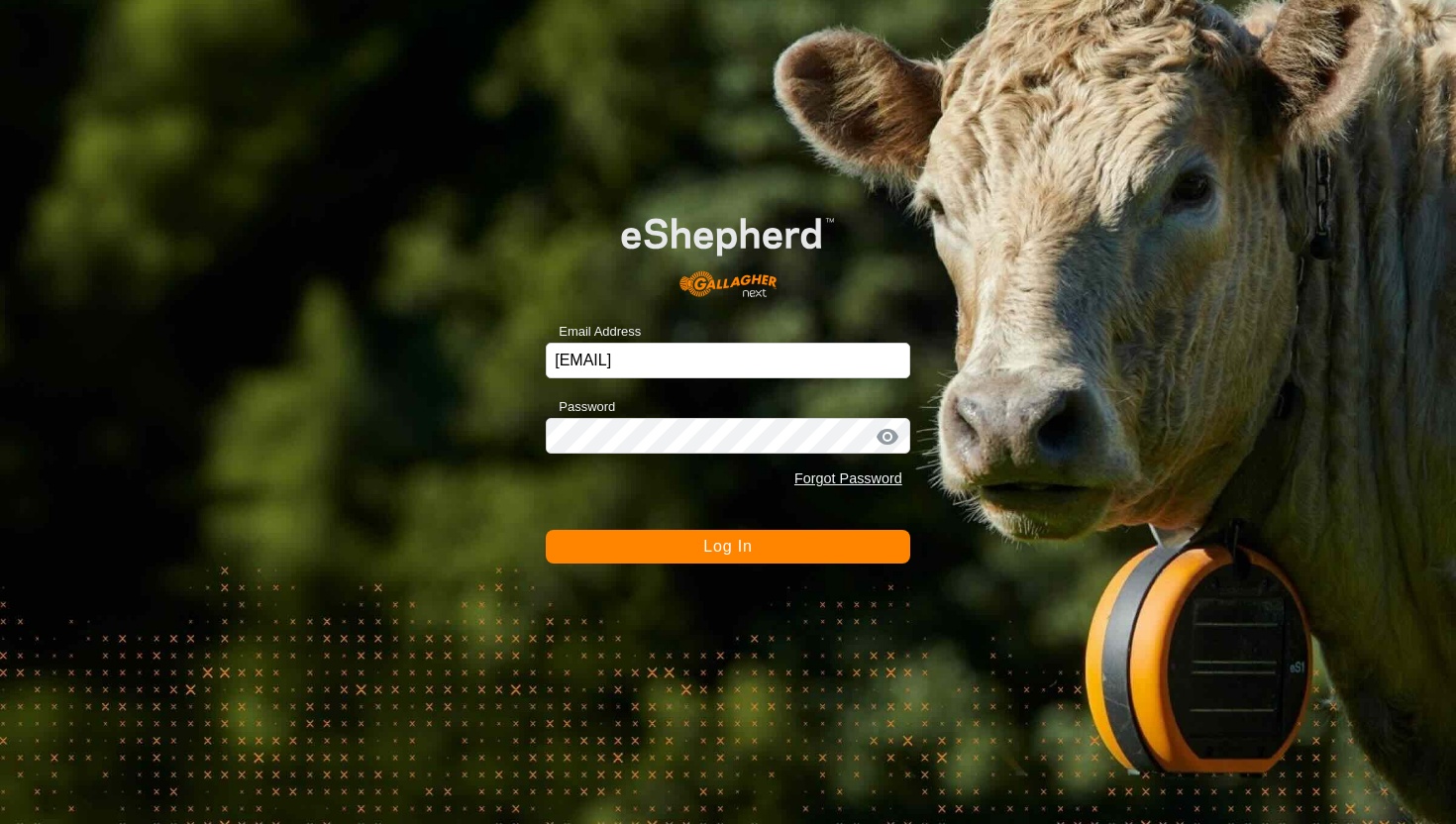 scroll, scrollTop: 0, scrollLeft: 0, axis: both 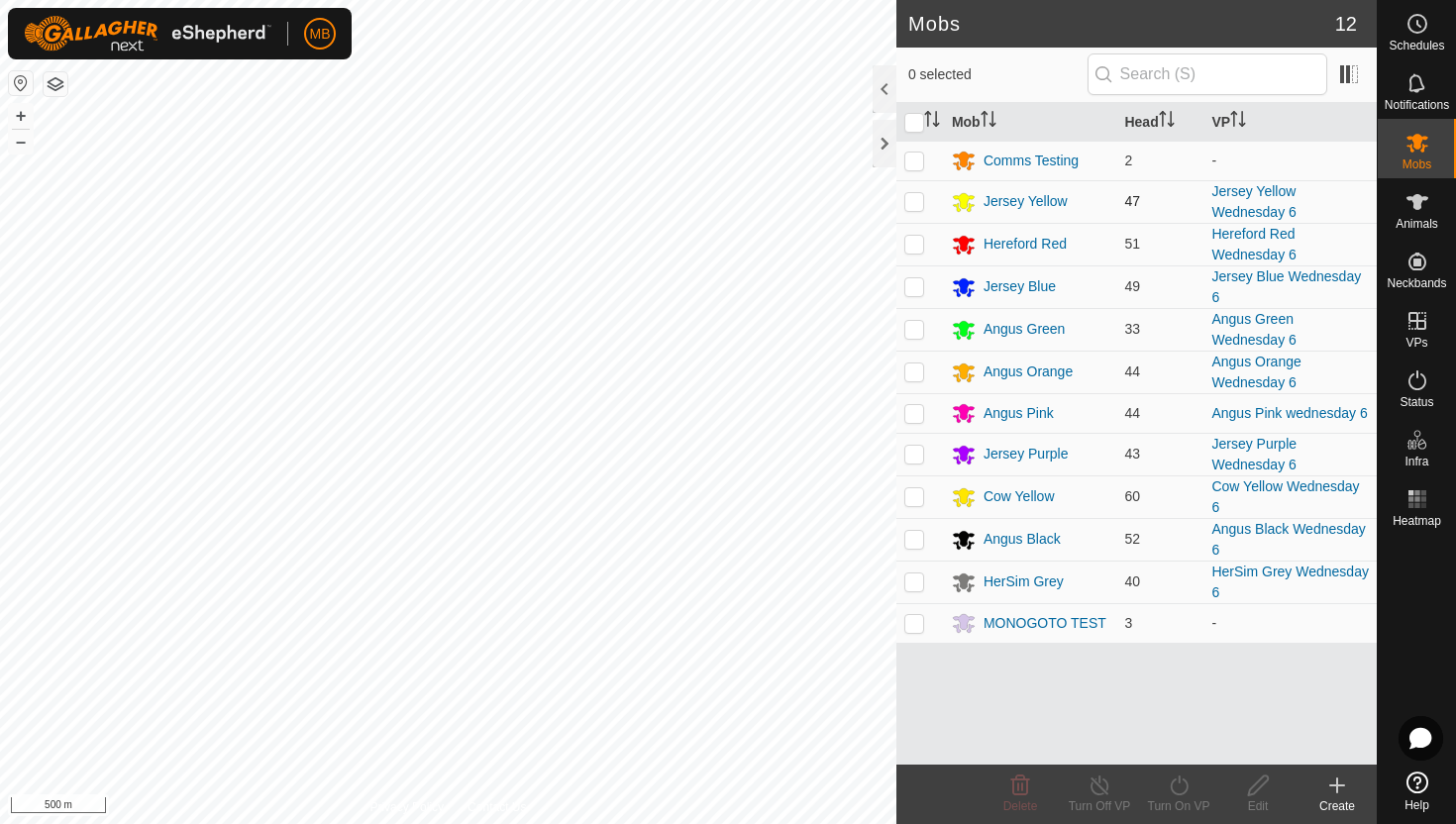 click at bounding box center [914, 201] 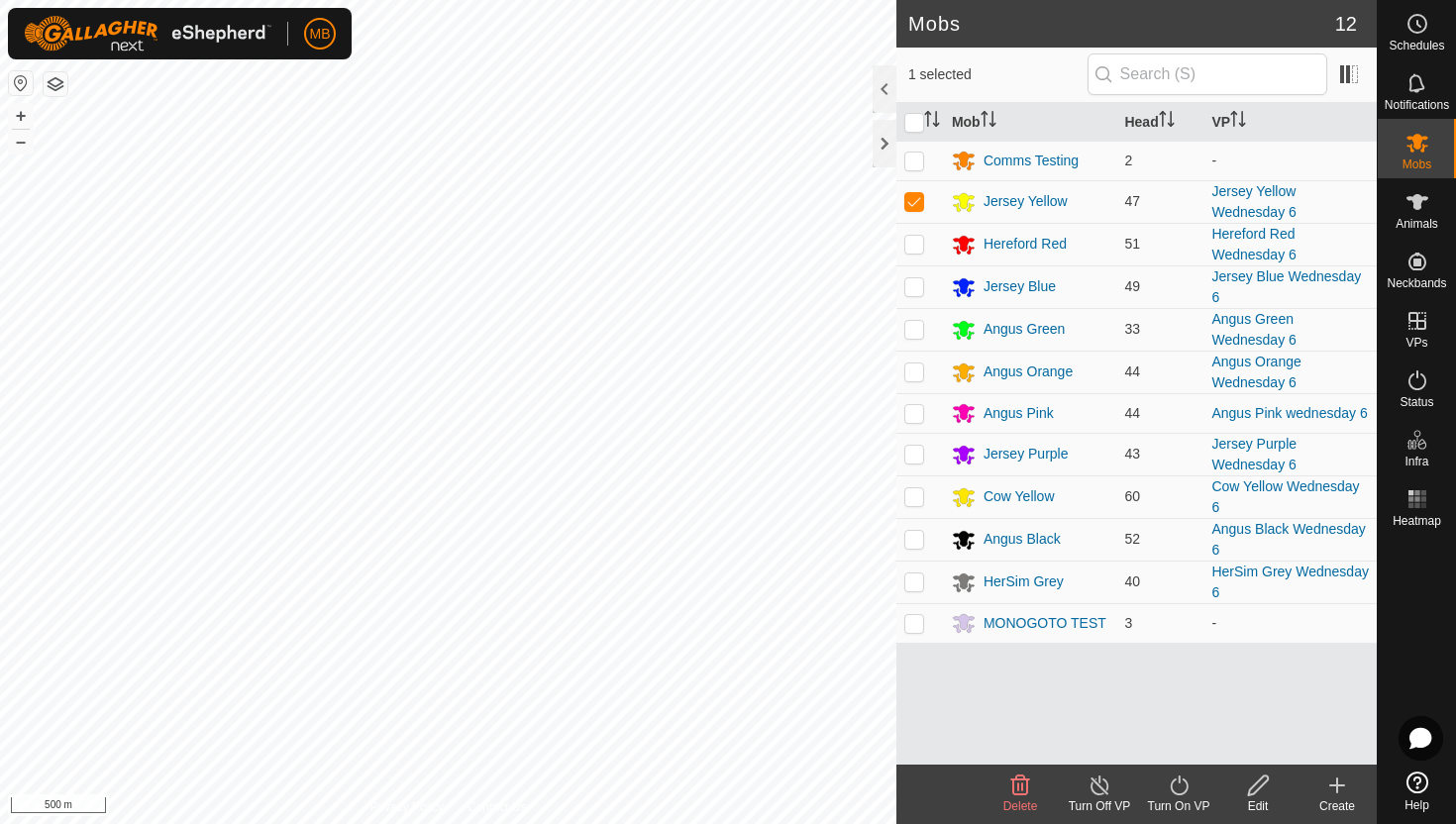 click 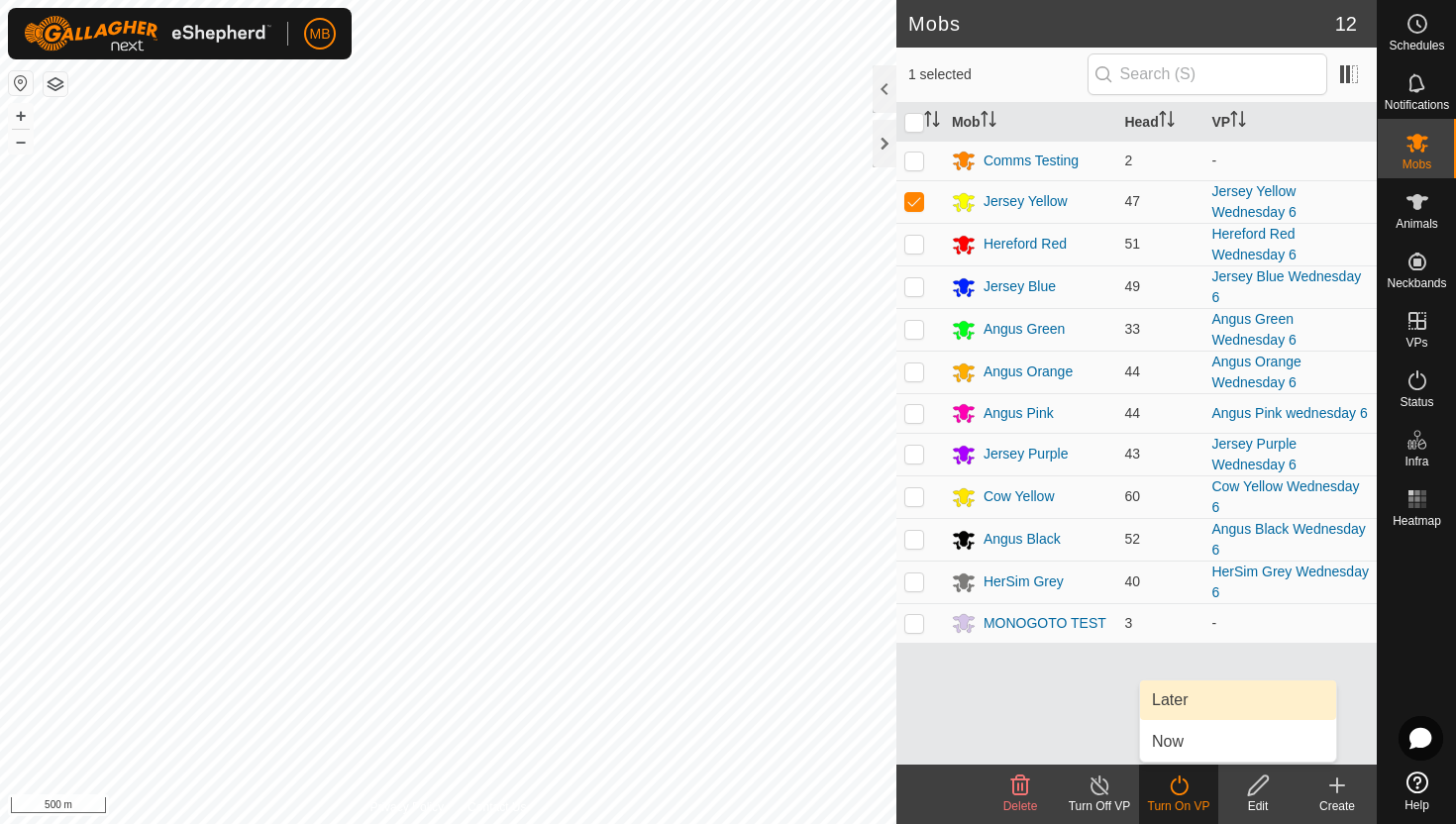 click on "Later" at bounding box center [1238, 700] 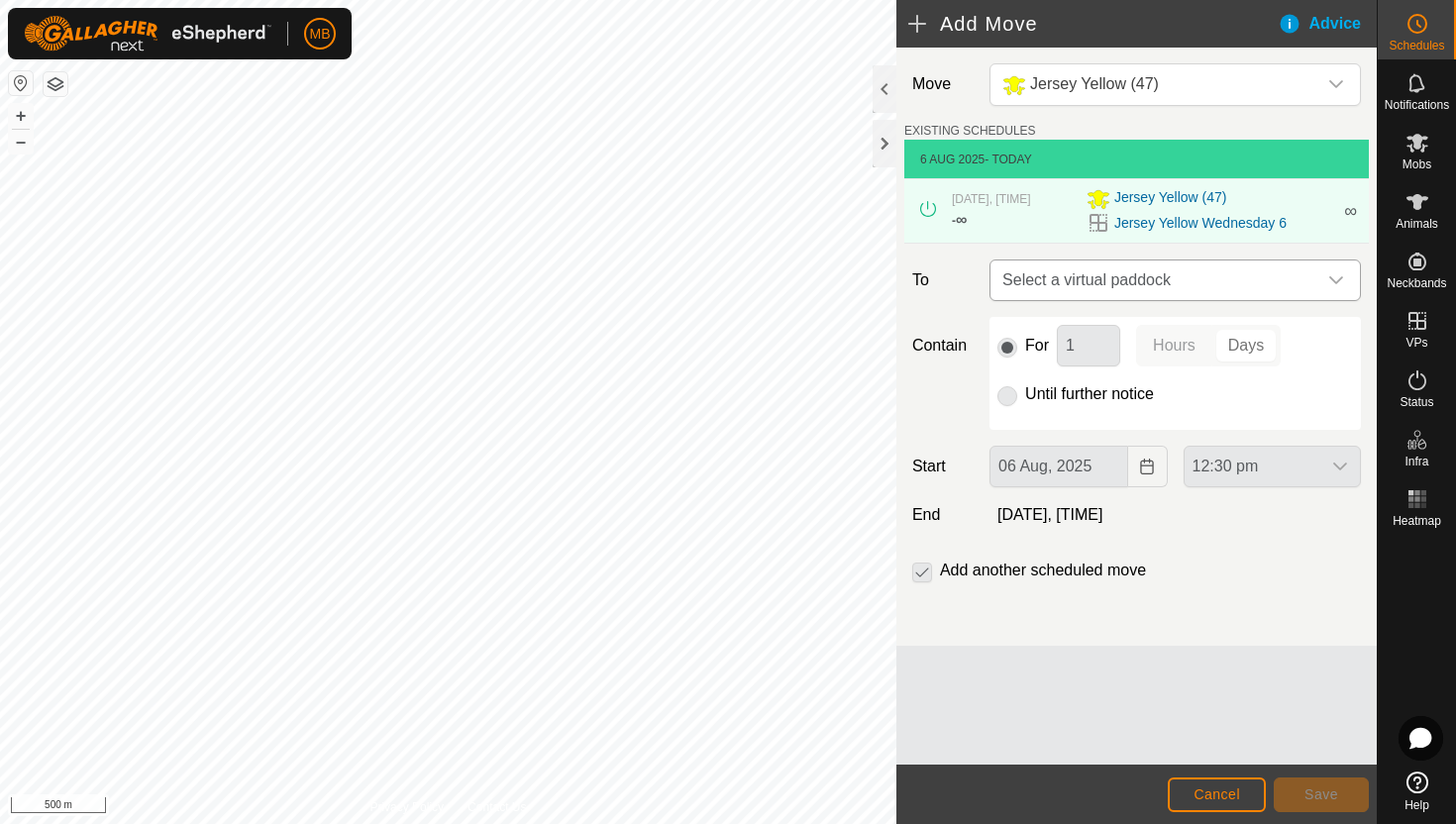 click 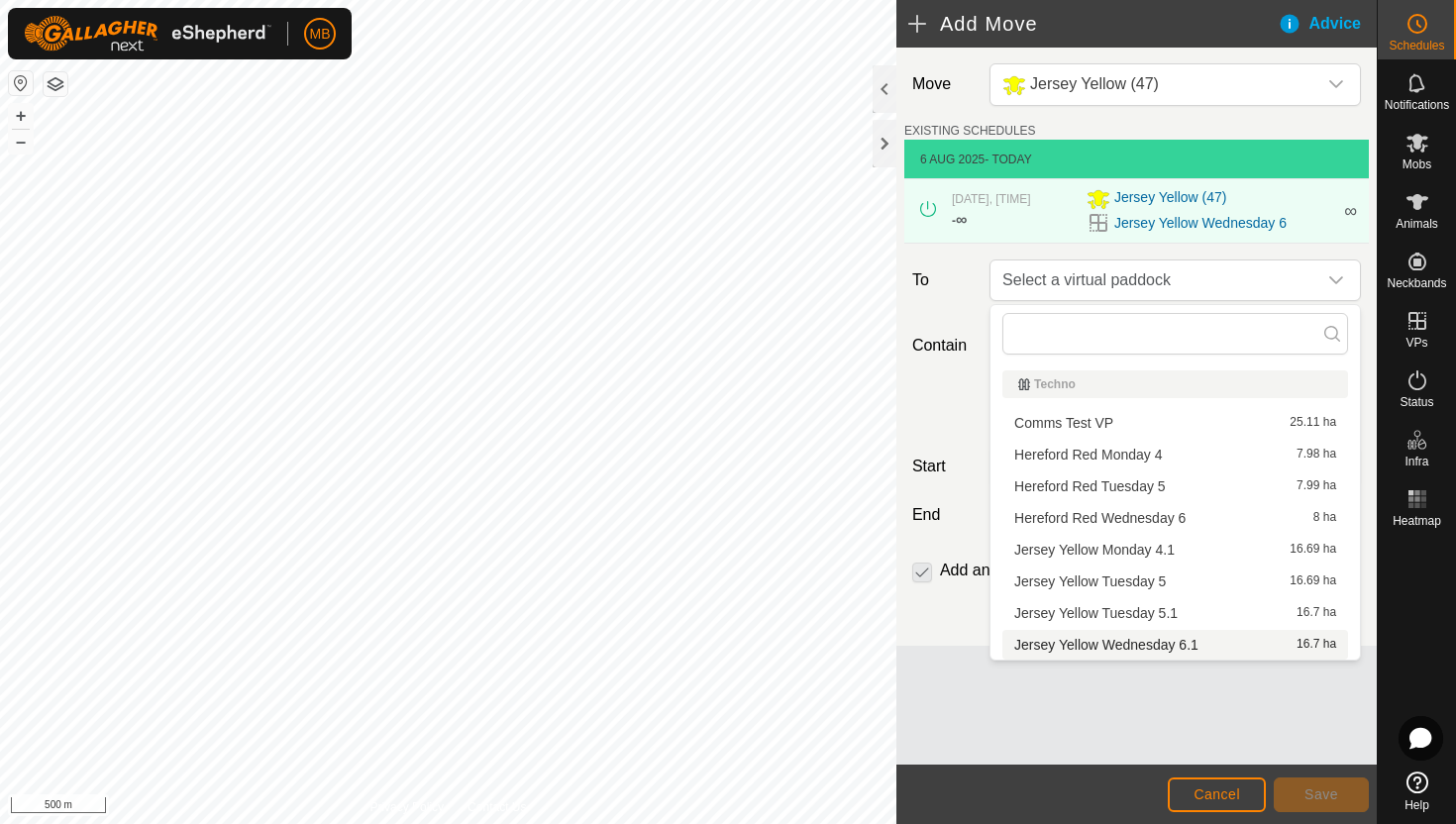 click on "Jersey Yellow Wednesday 6.1  16.7 ha" at bounding box center [1175, 645] 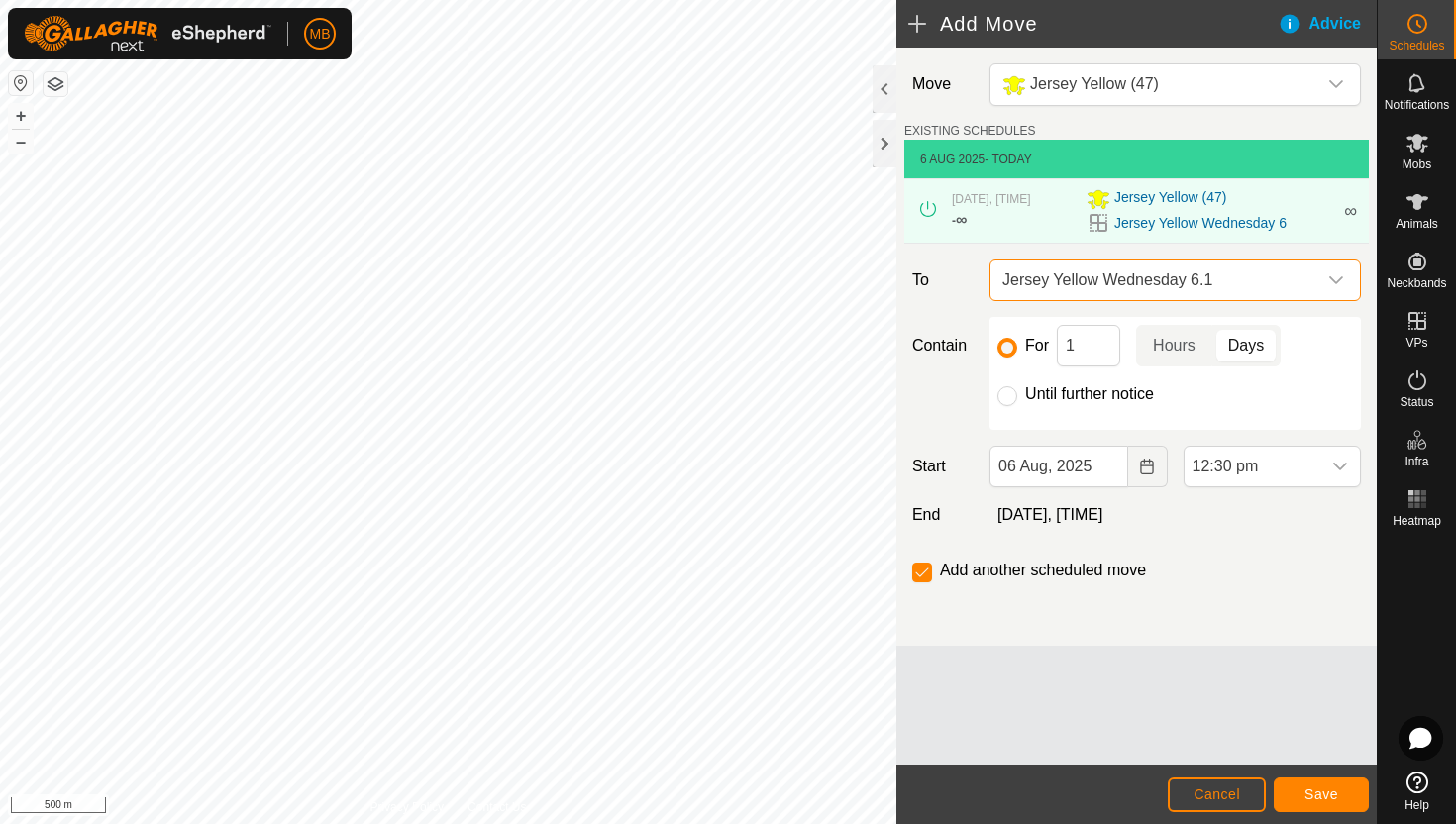click on "Until further notice" 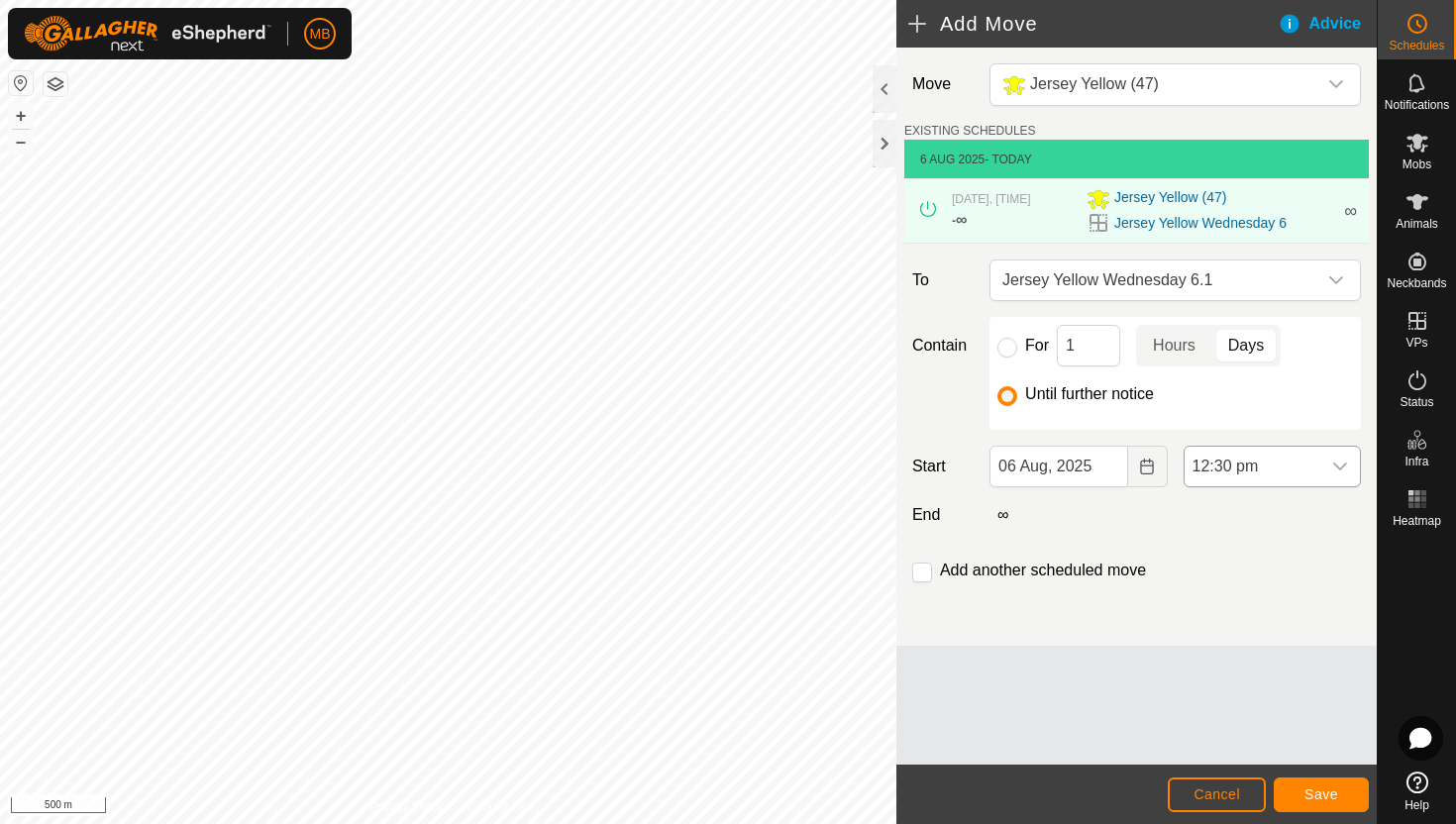 click on "12:30 pm" at bounding box center [1252, 466] 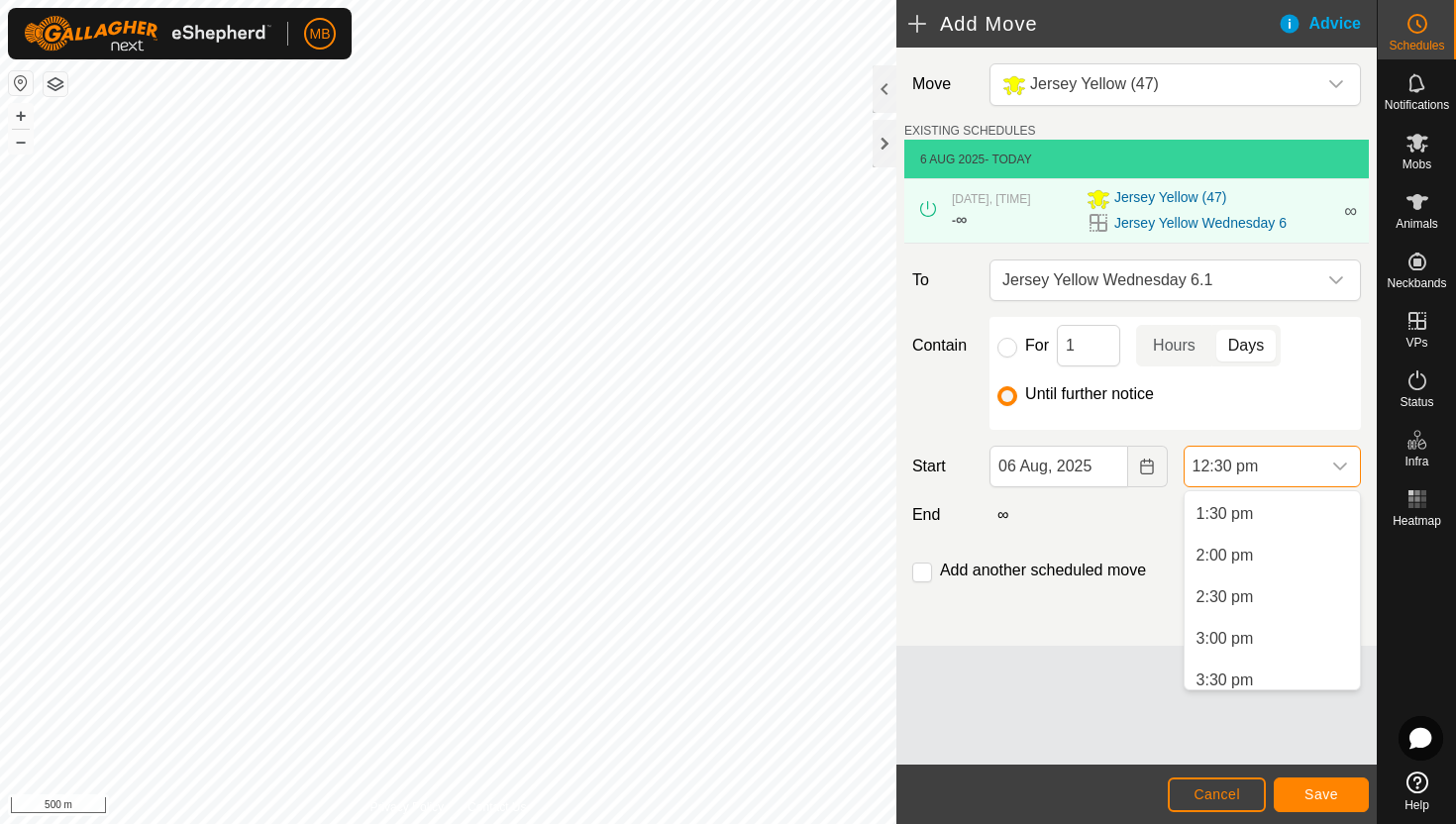 scroll, scrollTop: 1118, scrollLeft: 0, axis: vertical 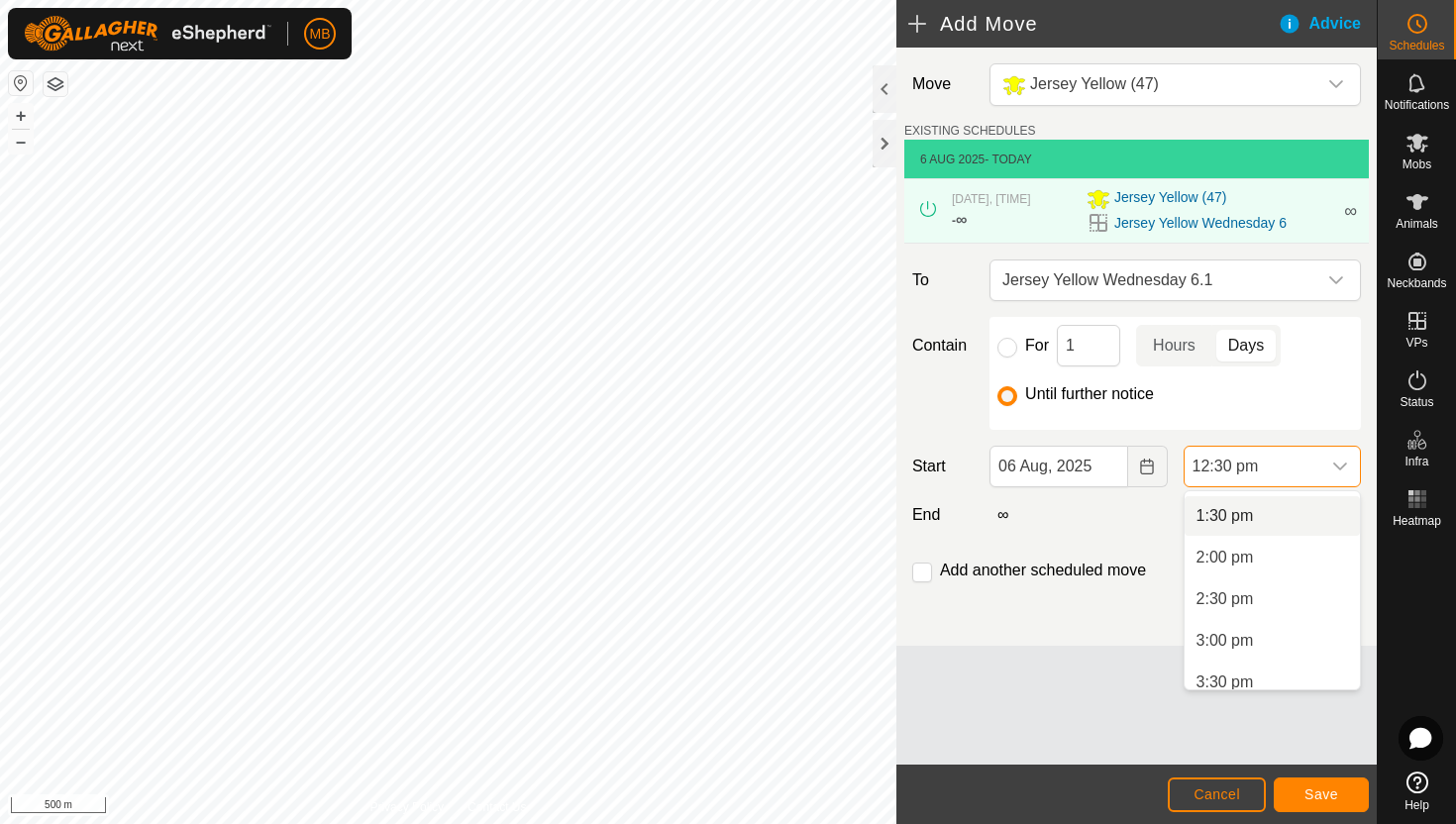 click on "1:30 pm" at bounding box center [1272, 516] 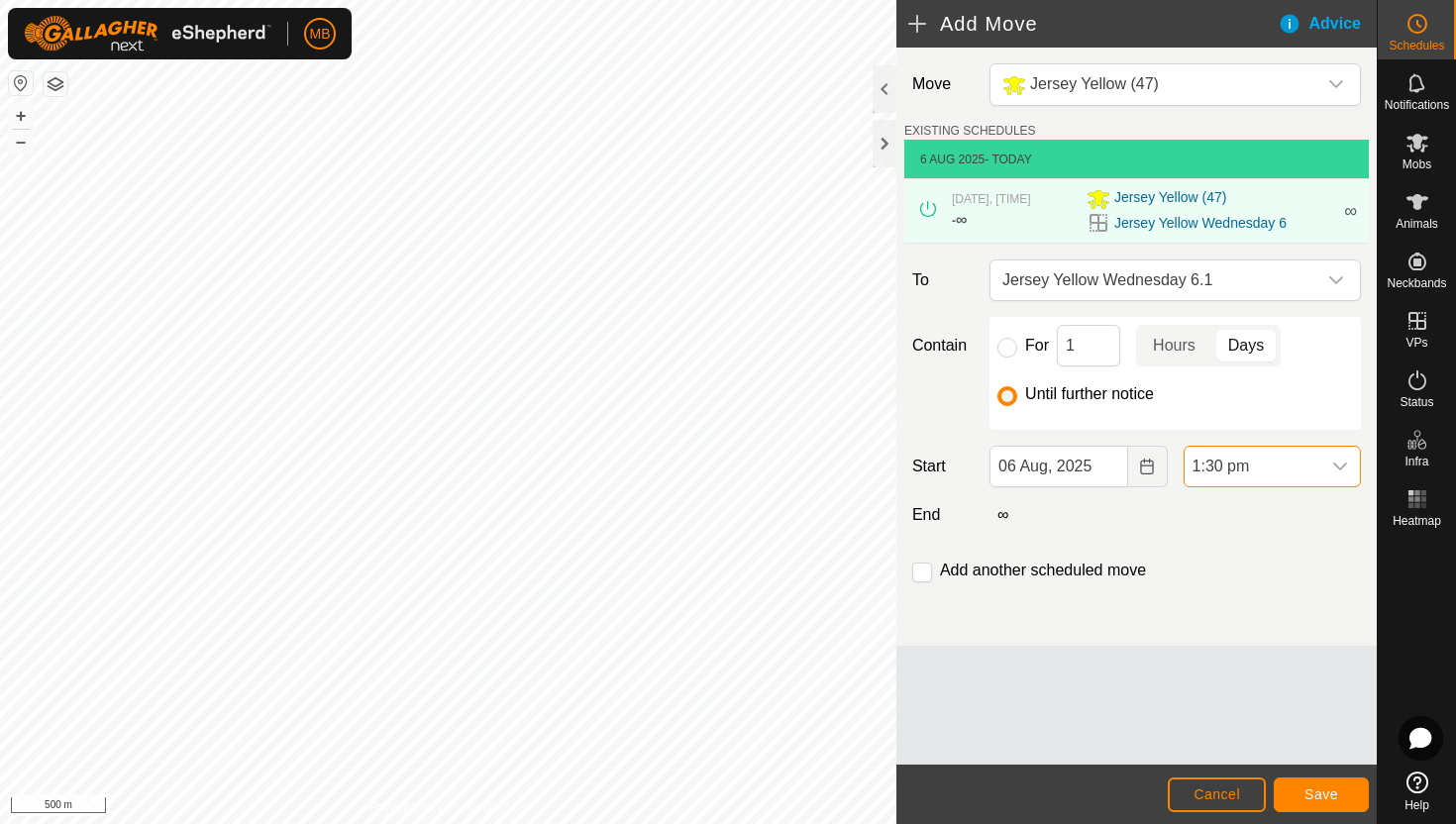 scroll, scrollTop: 1040, scrollLeft: 0, axis: vertical 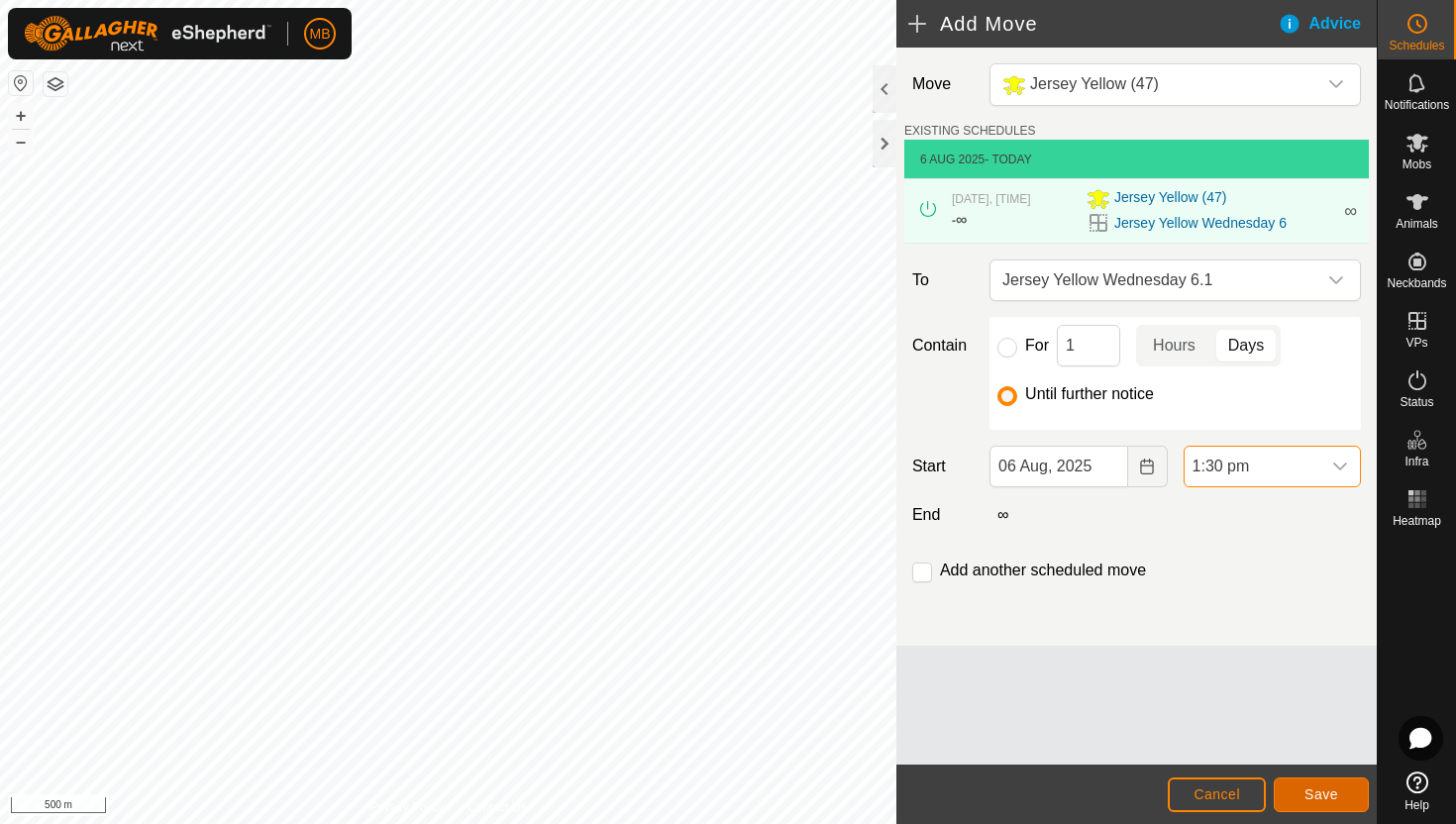 click on "Save" 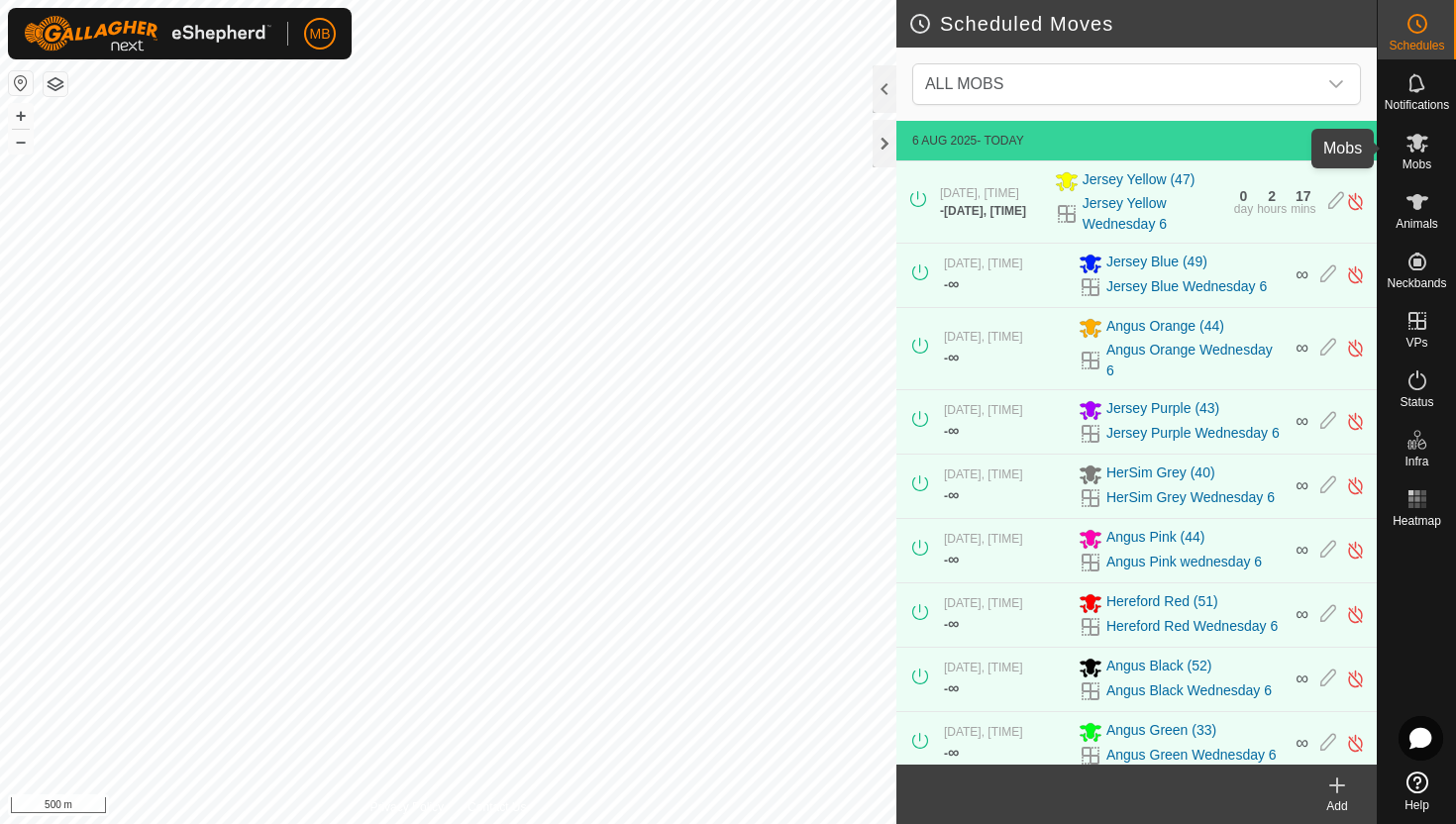 click at bounding box center [1417, 143] 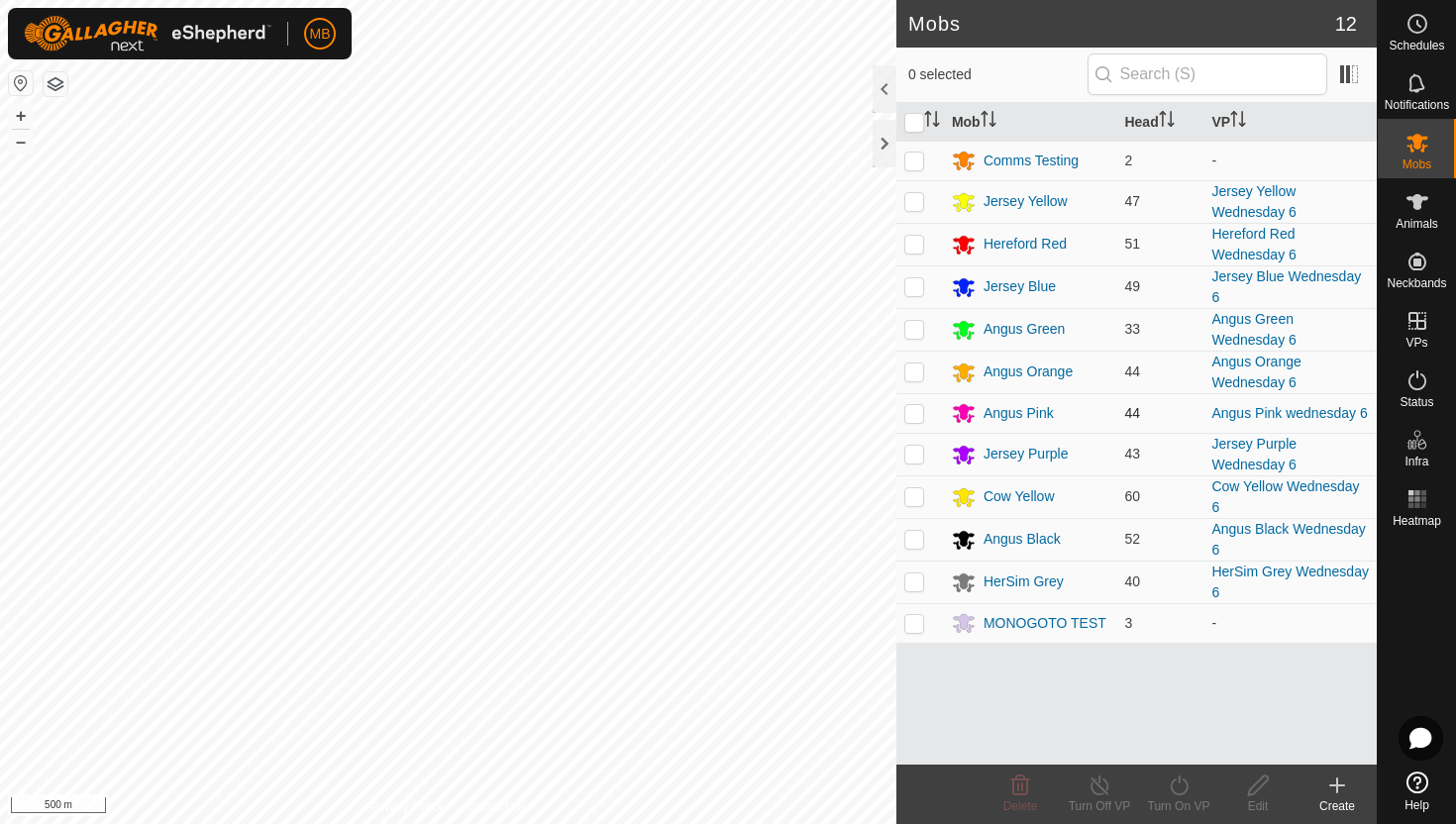 click at bounding box center (914, 413) 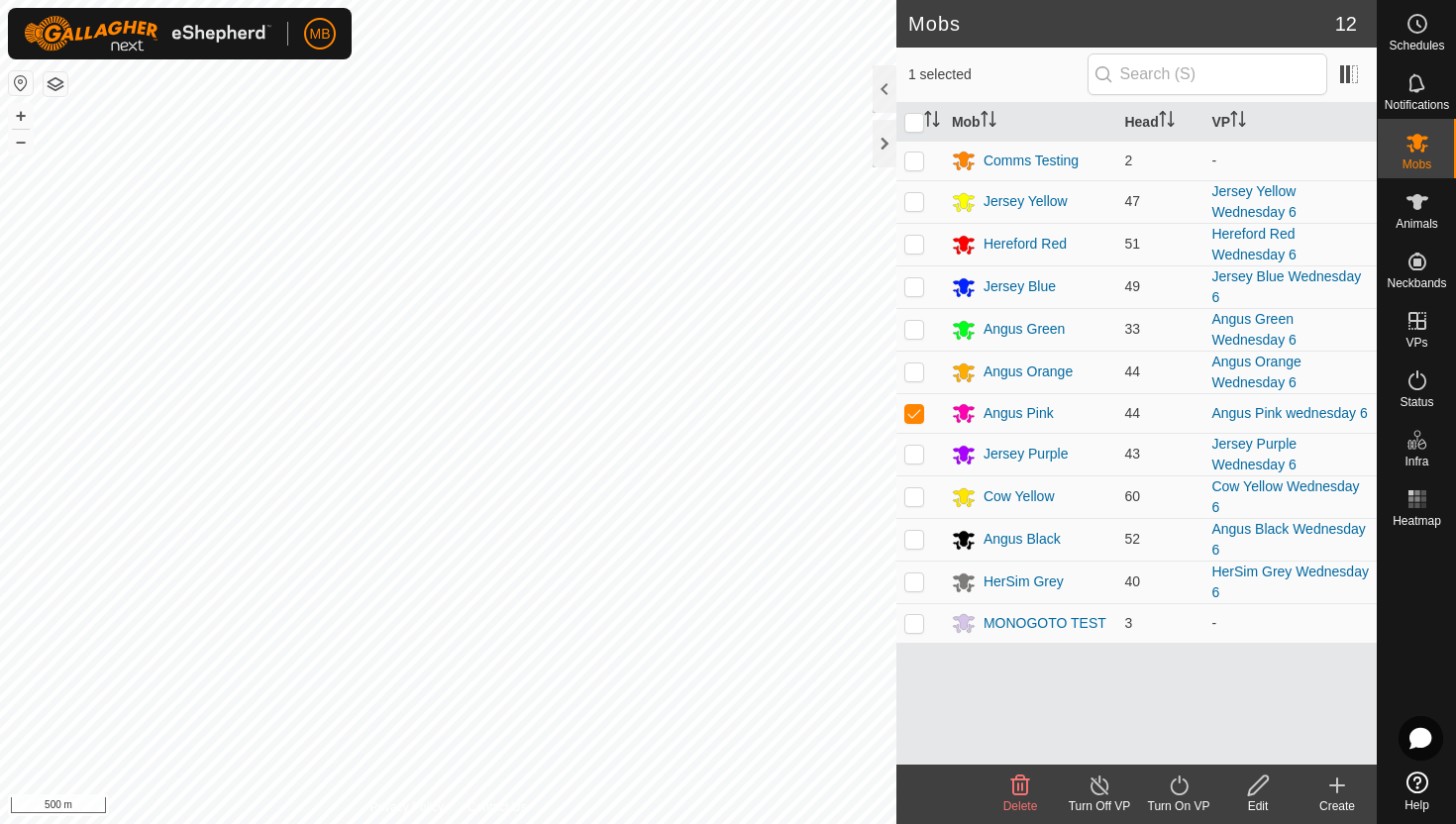 click 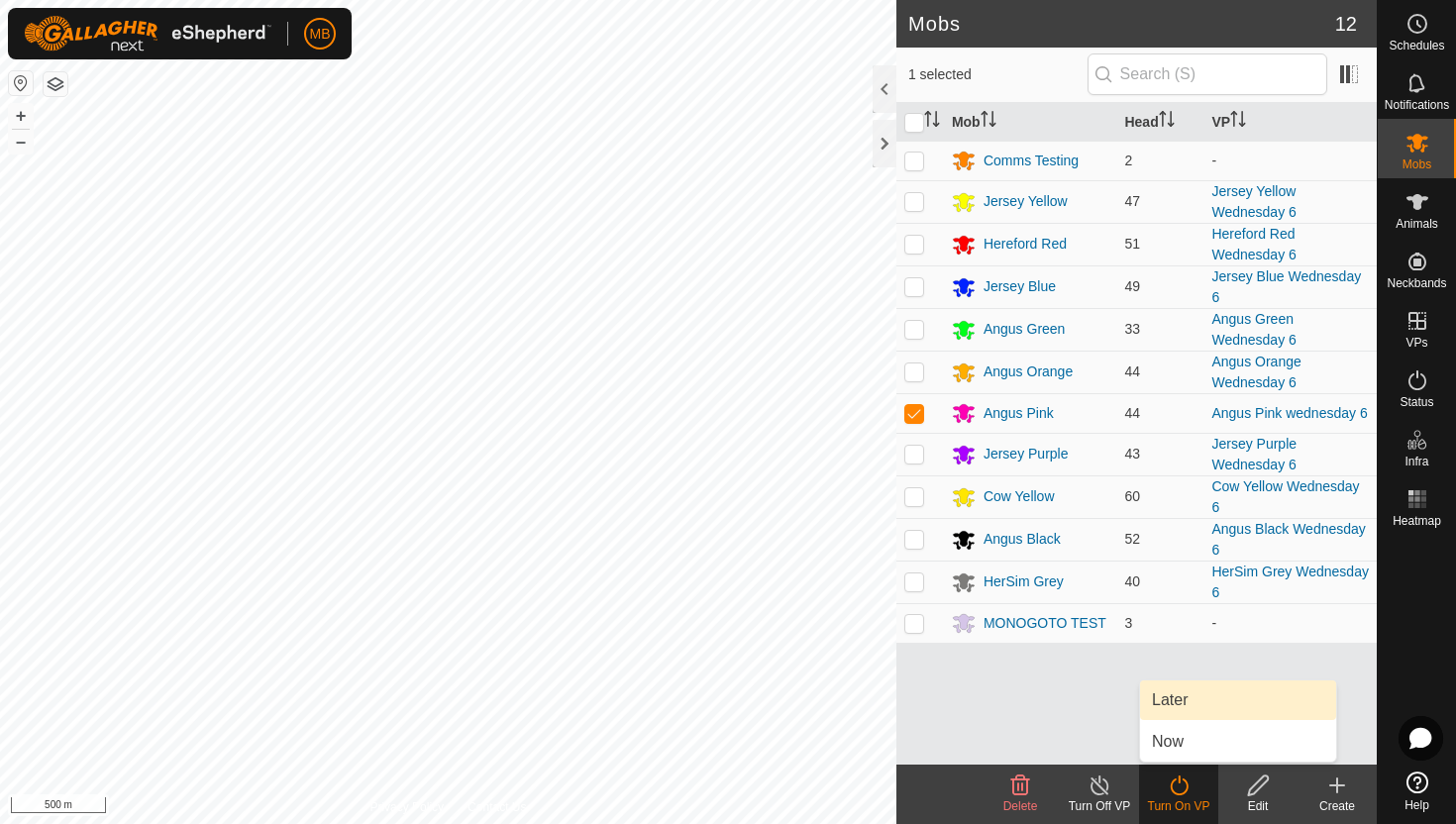 click on "Later" at bounding box center (1238, 700) 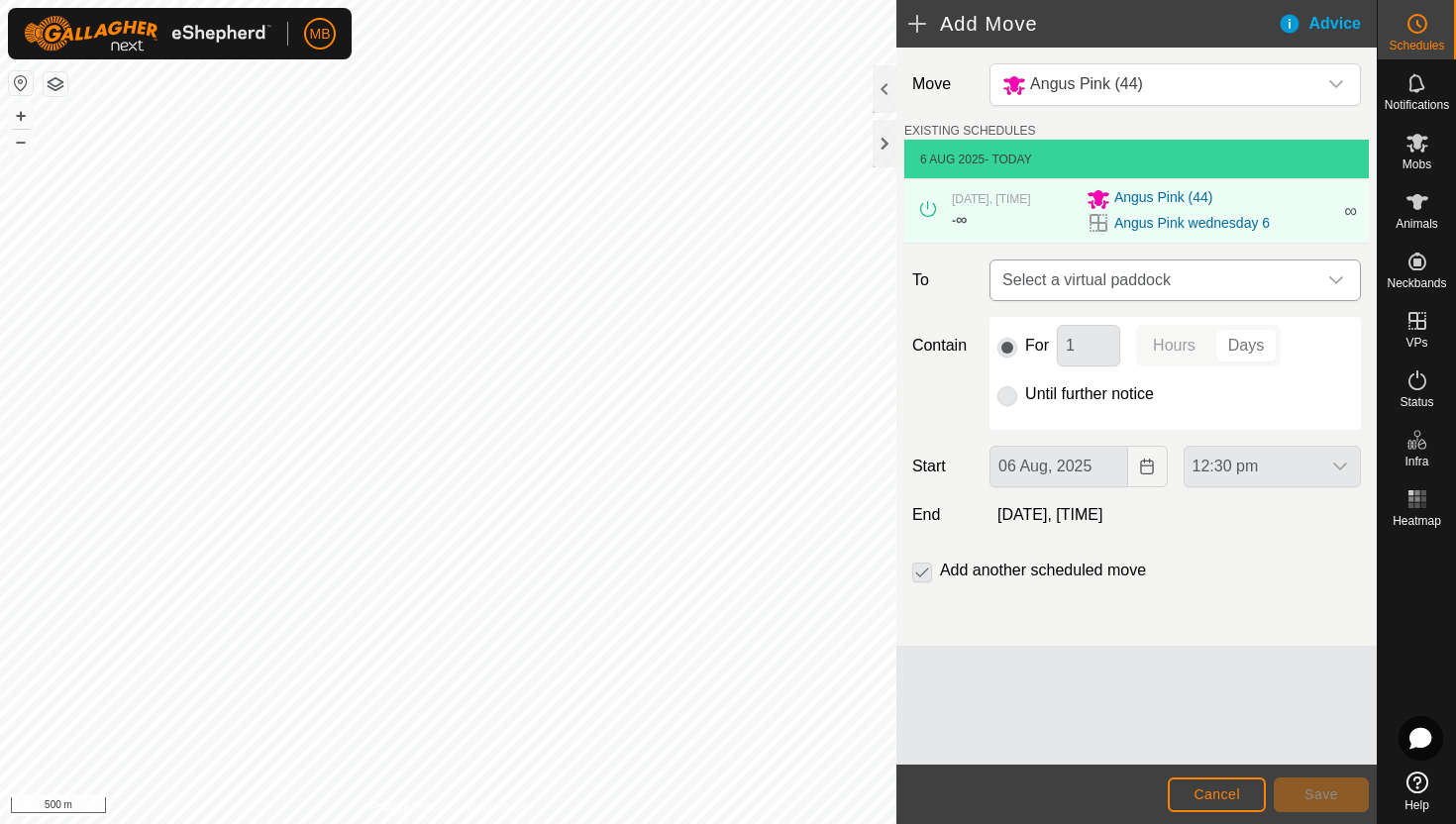 click 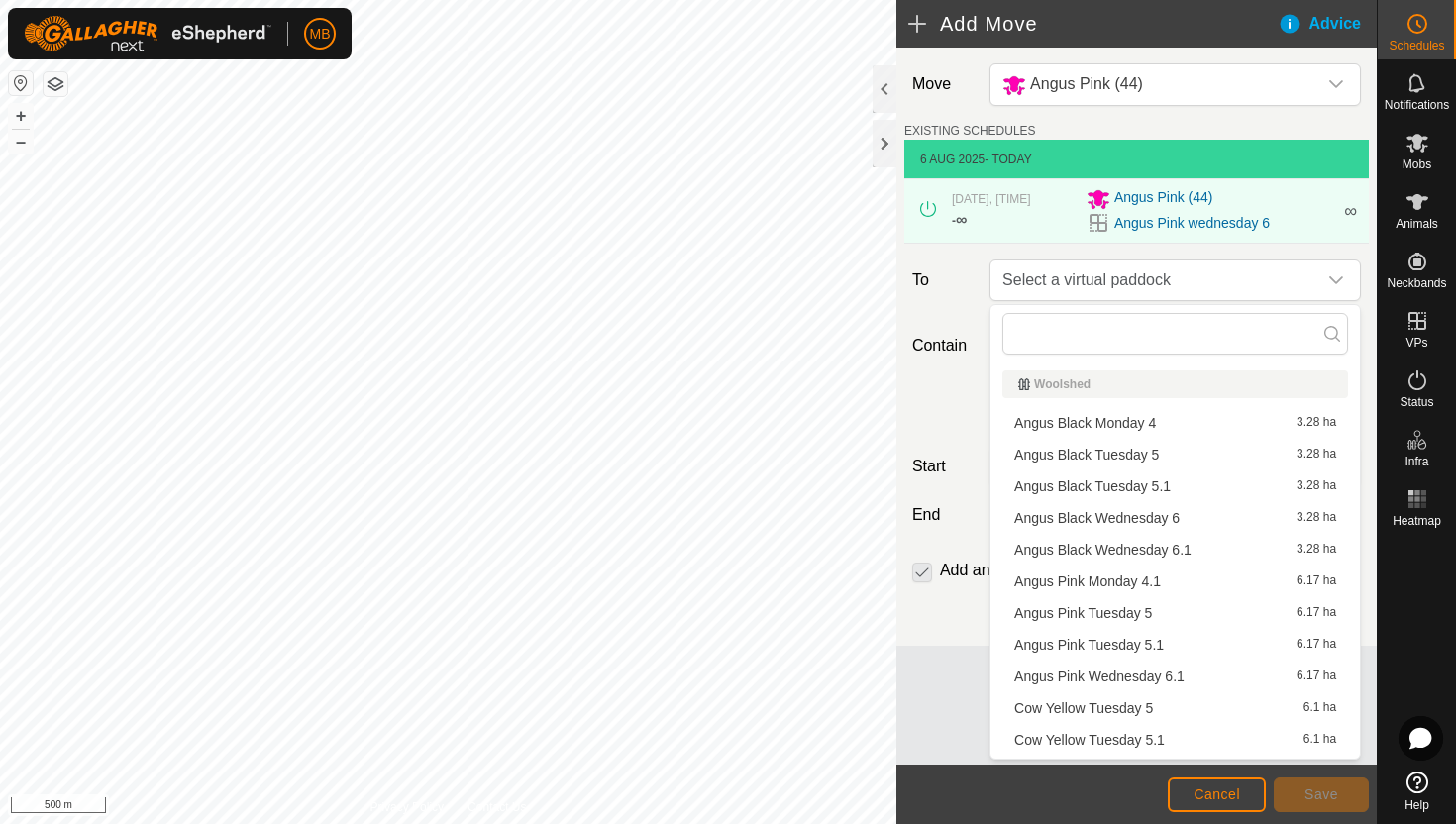 click on "Angus Pink Wednesday 6.1  6.17 ha" at bounding box center (1175, 676) 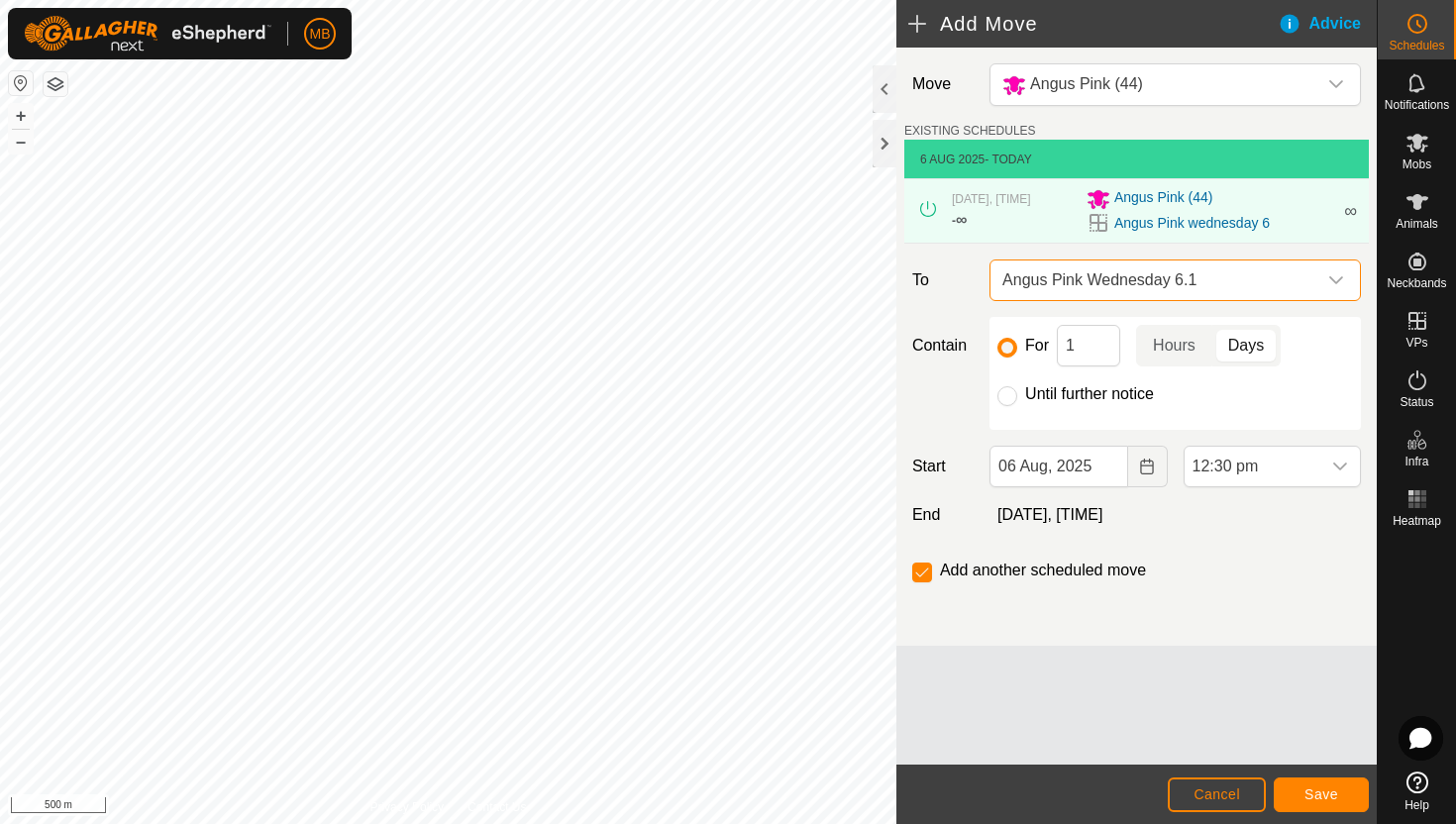 click on "Until further notice" 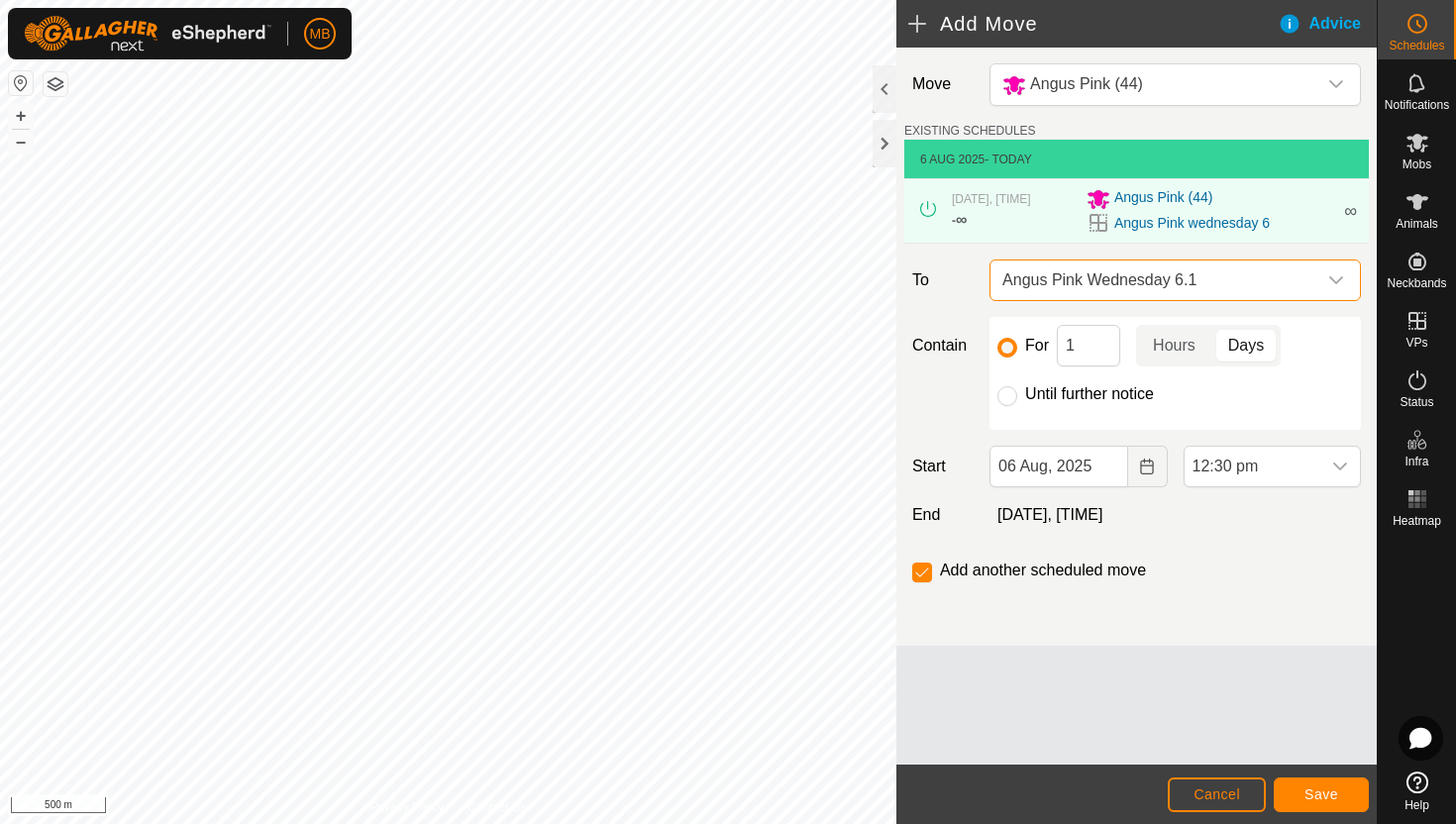 click on "Until further notice" at bounding box center (1007, 396) 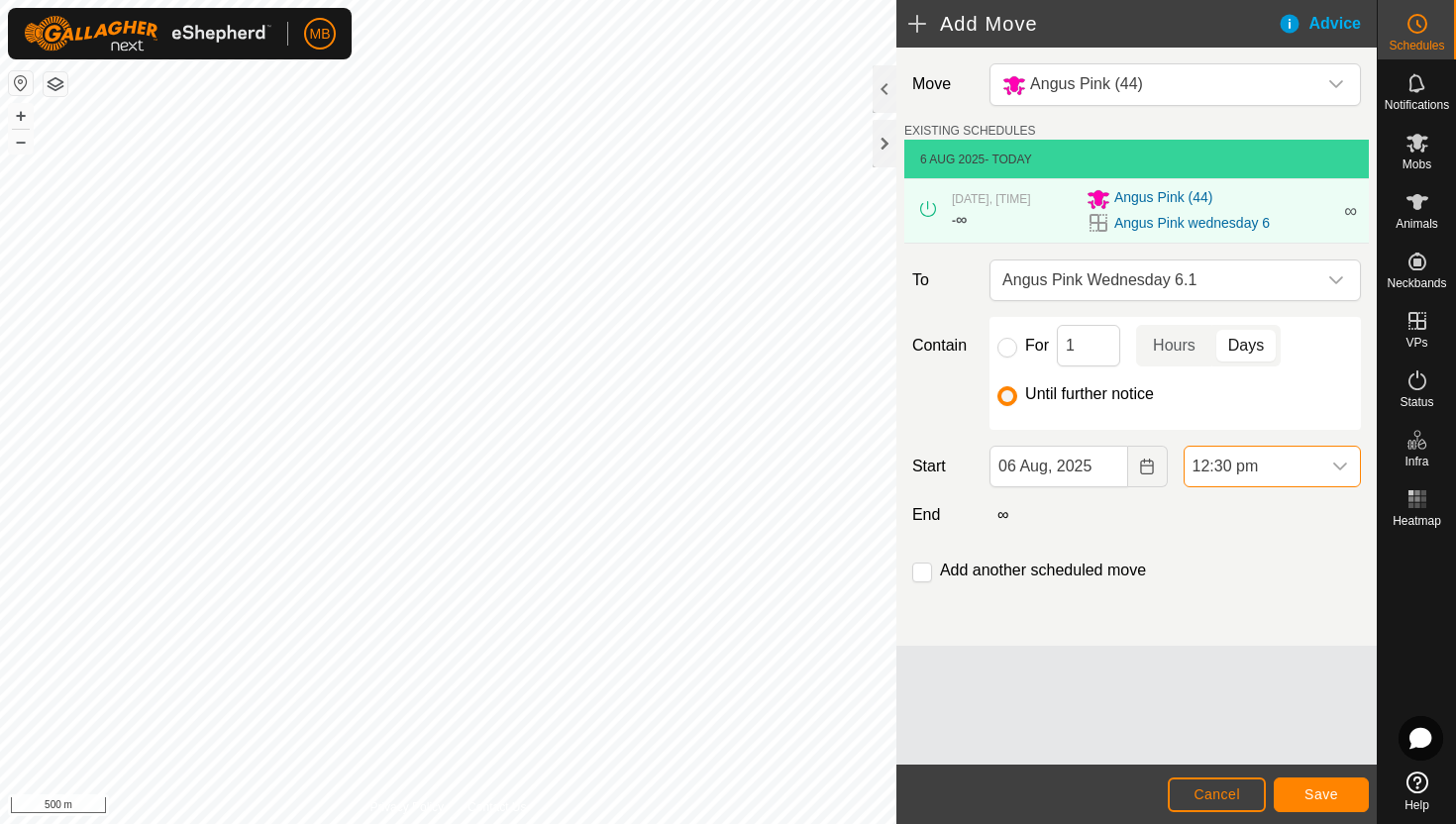 click on "12:30 pm" at bounding box center (1252, 466) 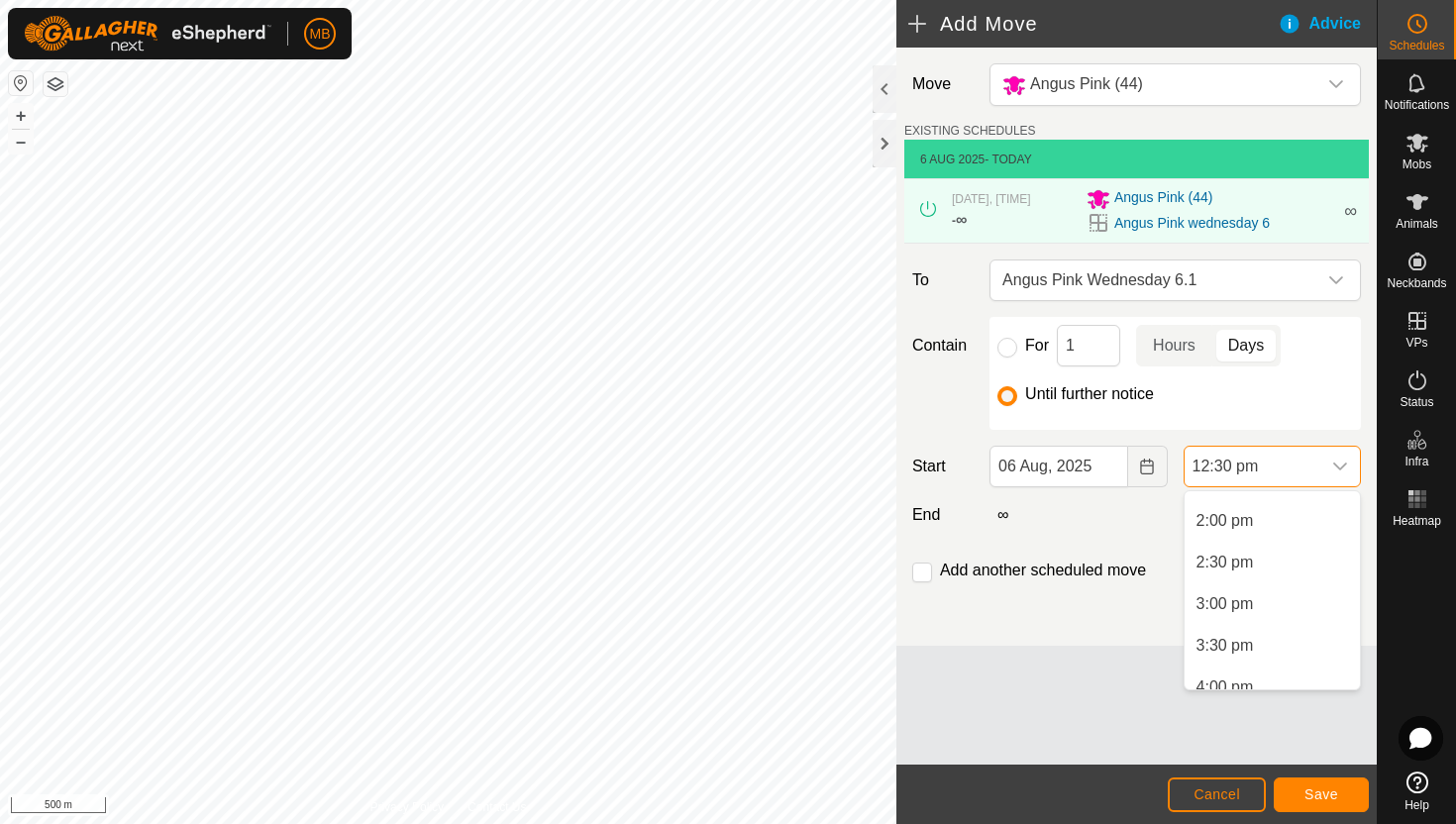 scroll, scrollTop: 1157, scrollLeft: 0, axis: vertical 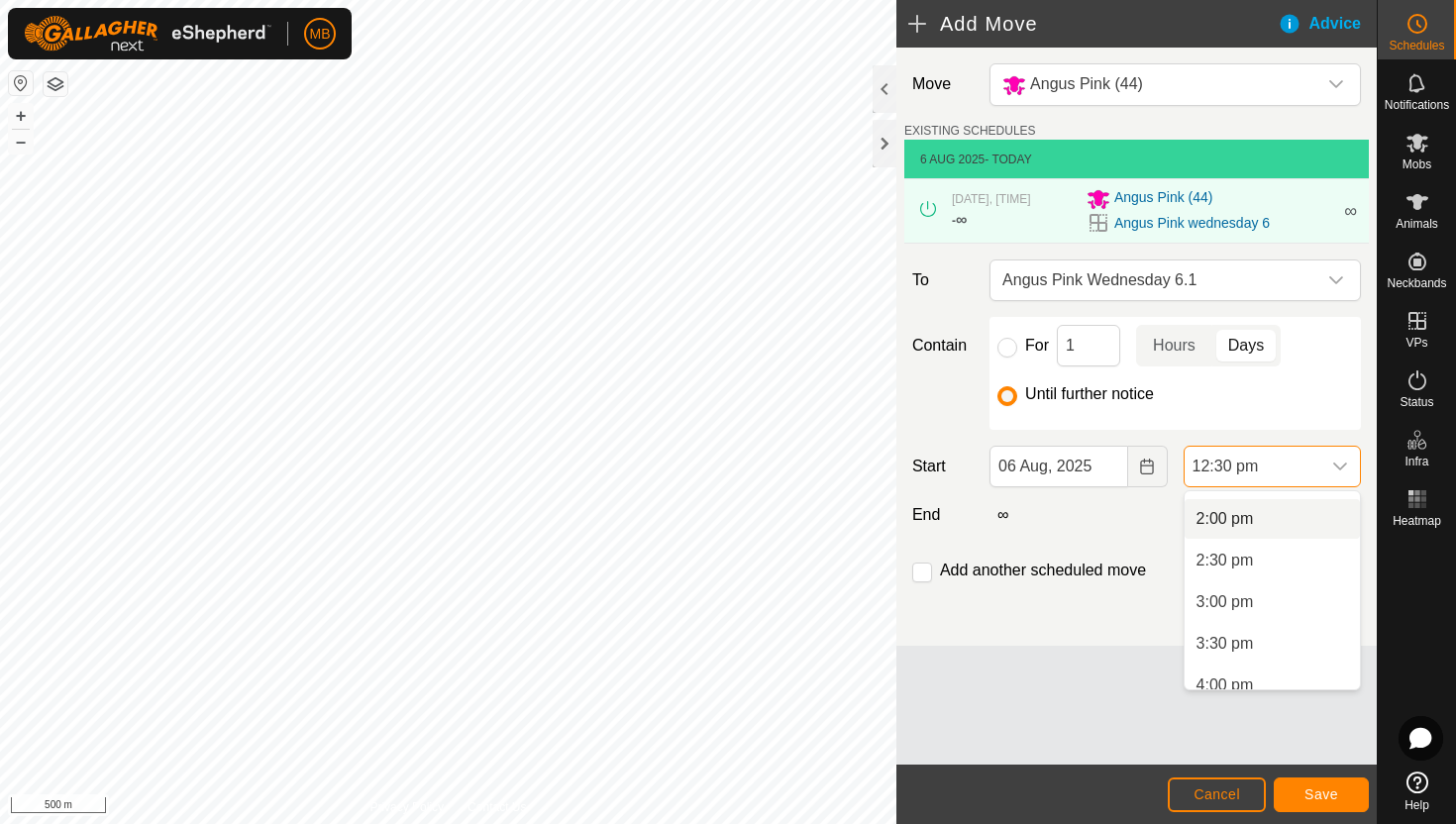 click on "2:00 pm" at bounding box center (1272, 519) 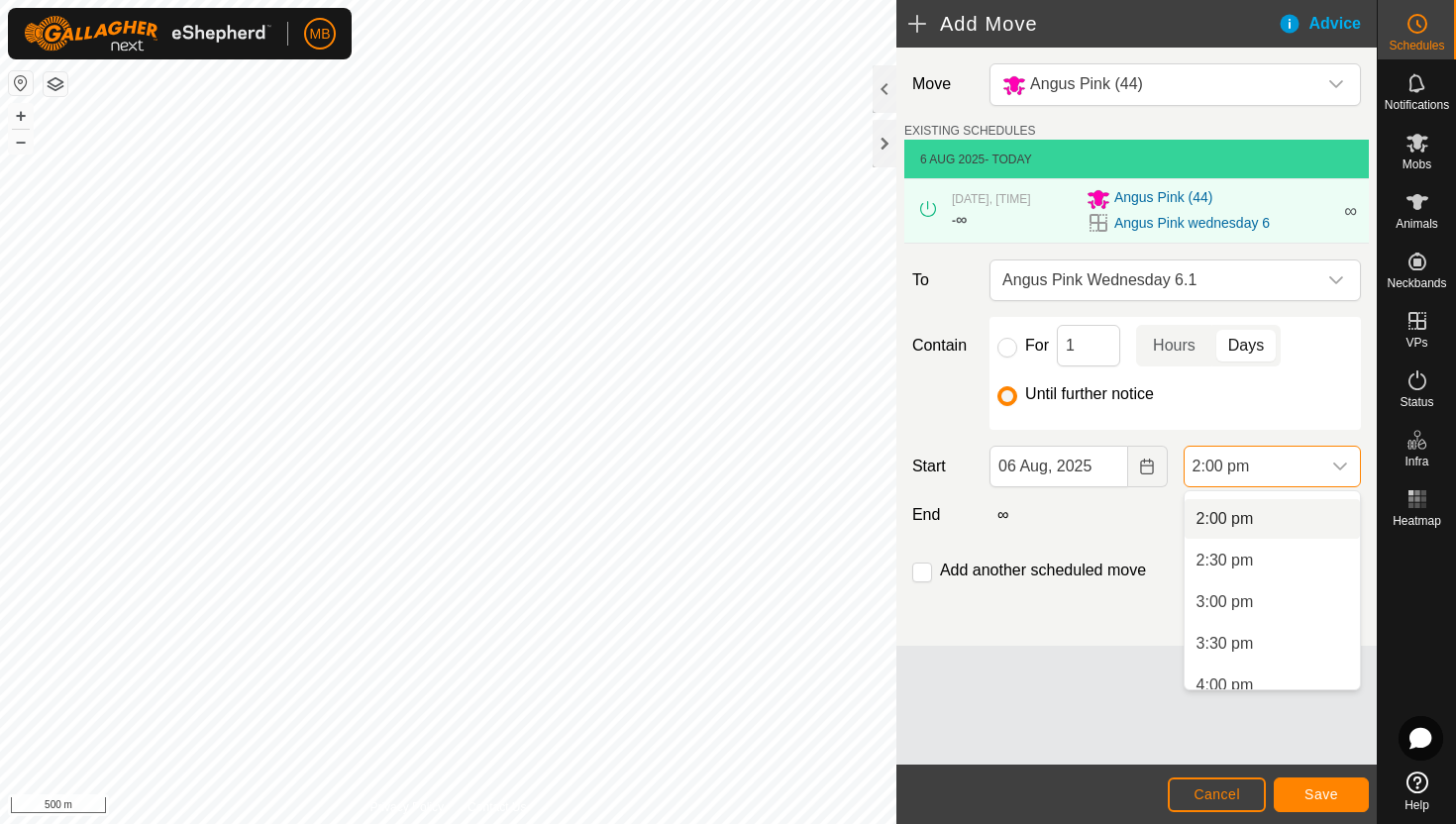 scroll, scrollTop: 0, scrollLeft: 0, axis: both 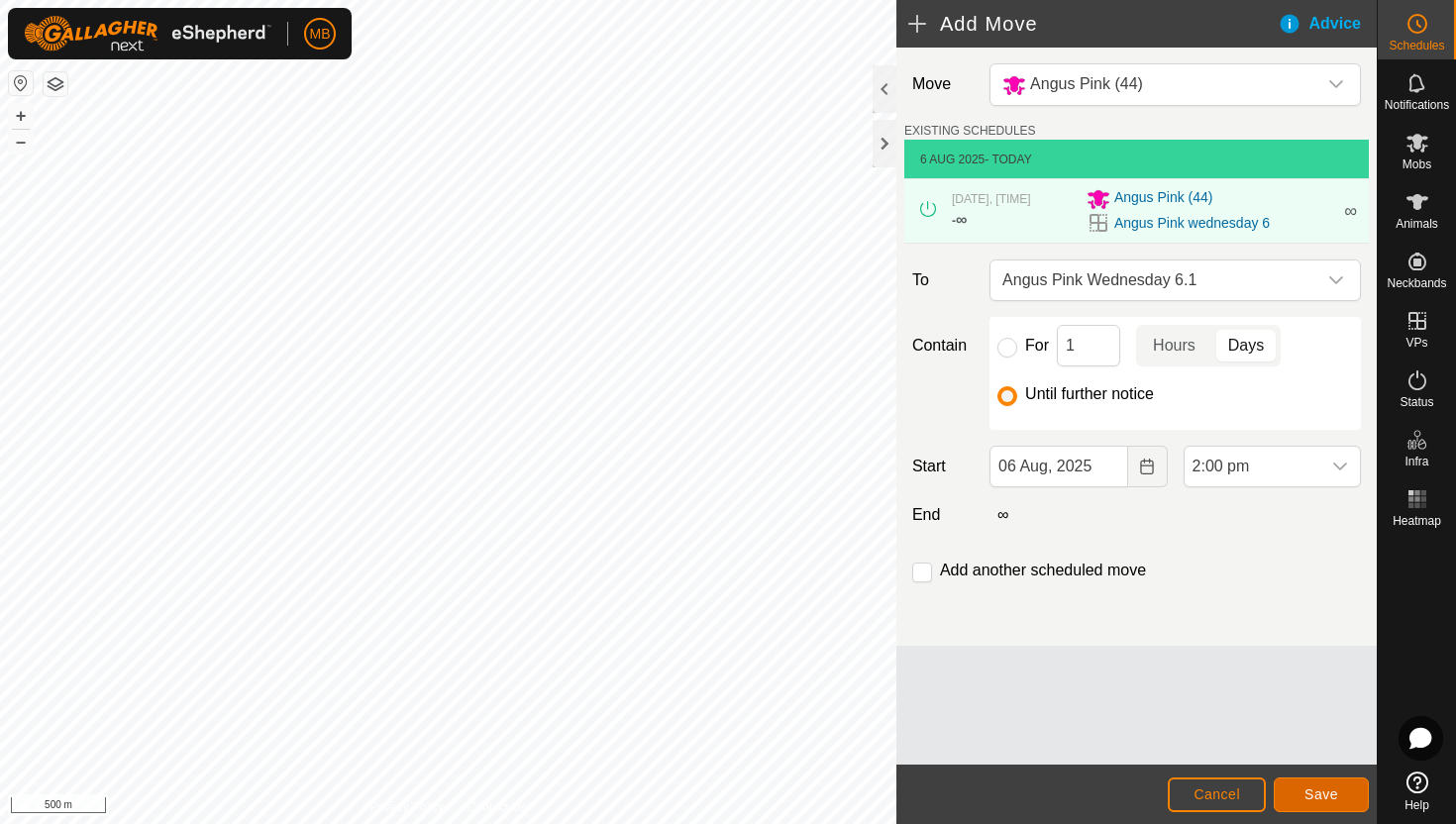 click on "Save" 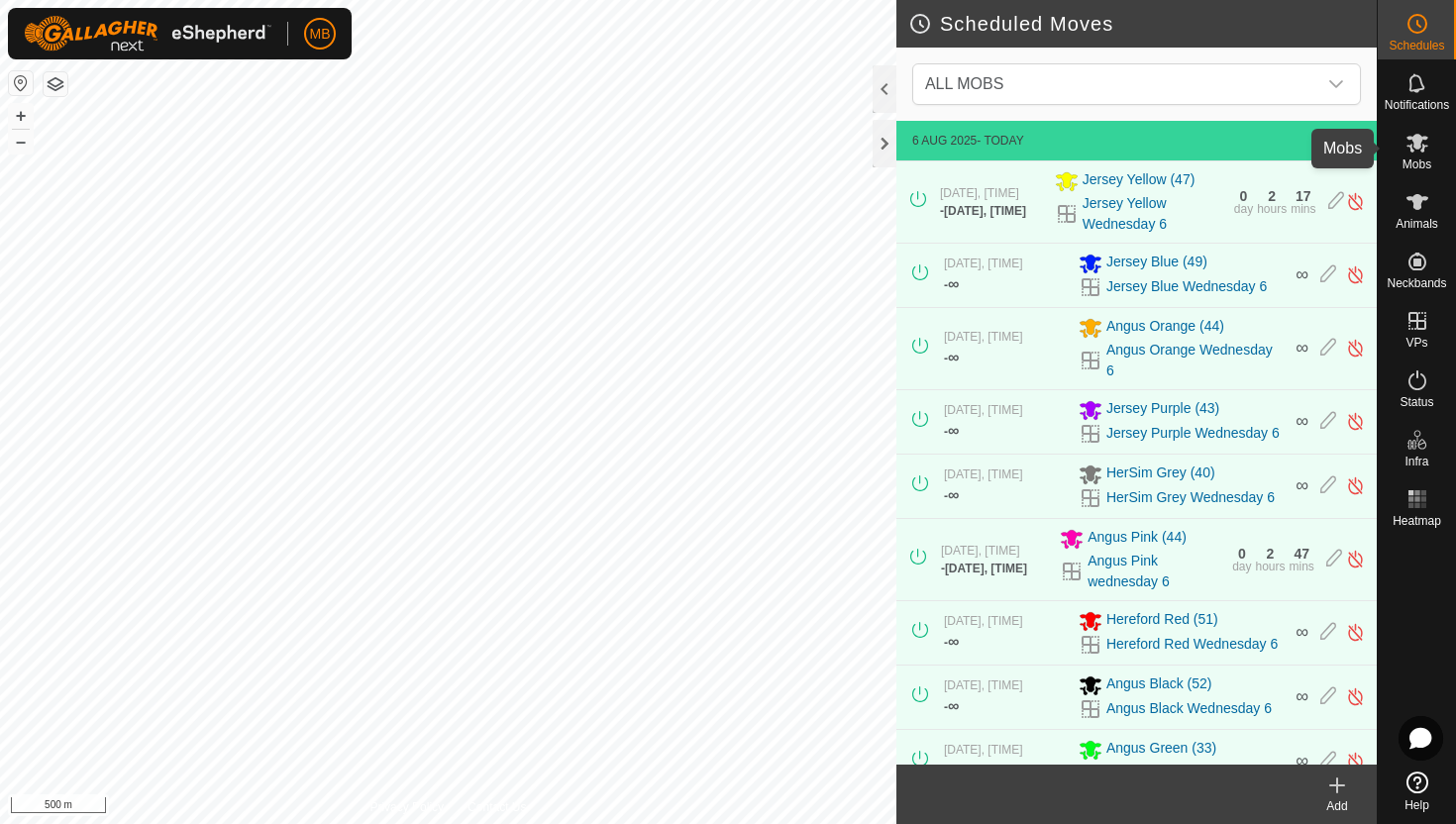 click 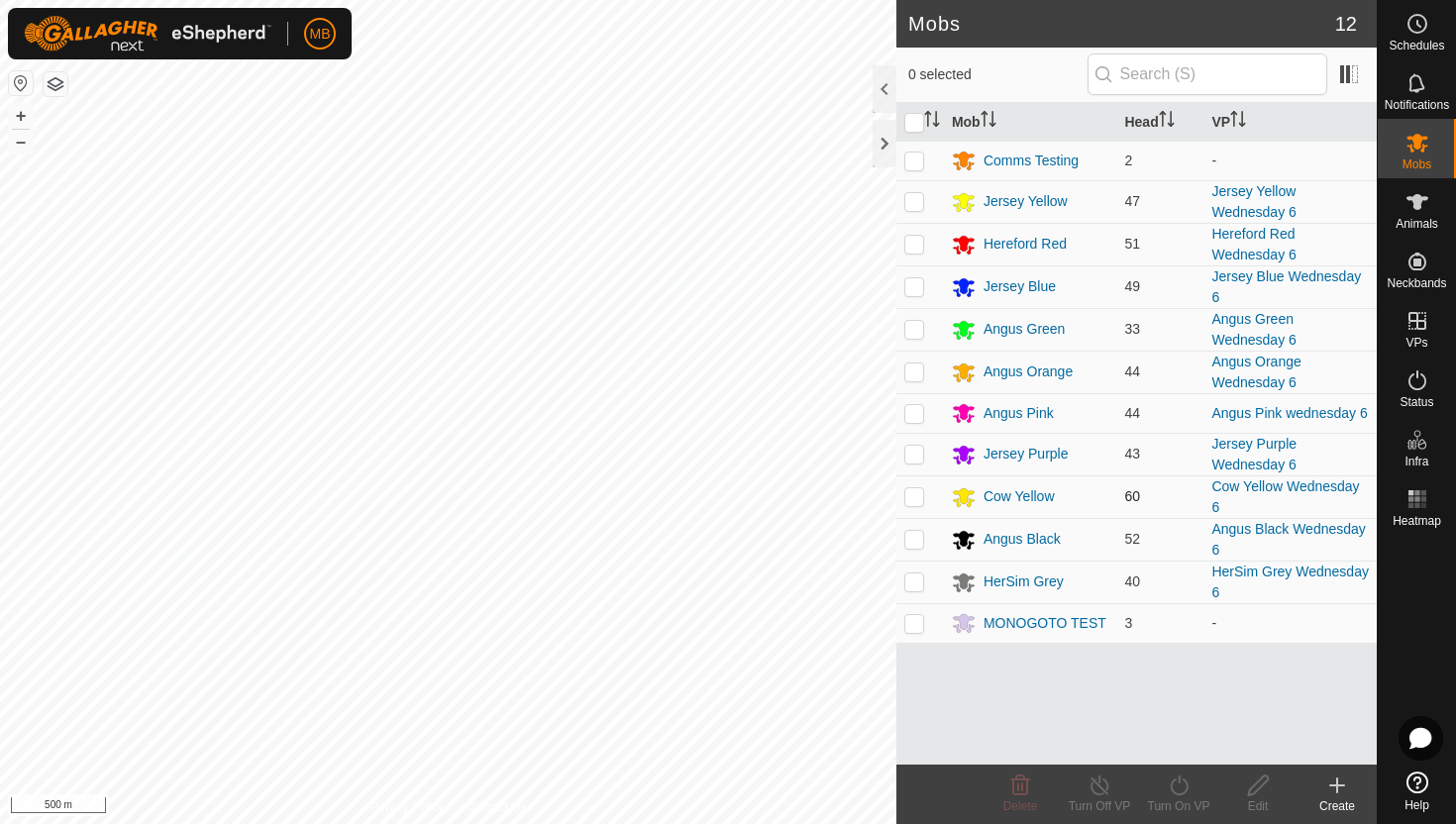 click at bounding box center (914, 496) 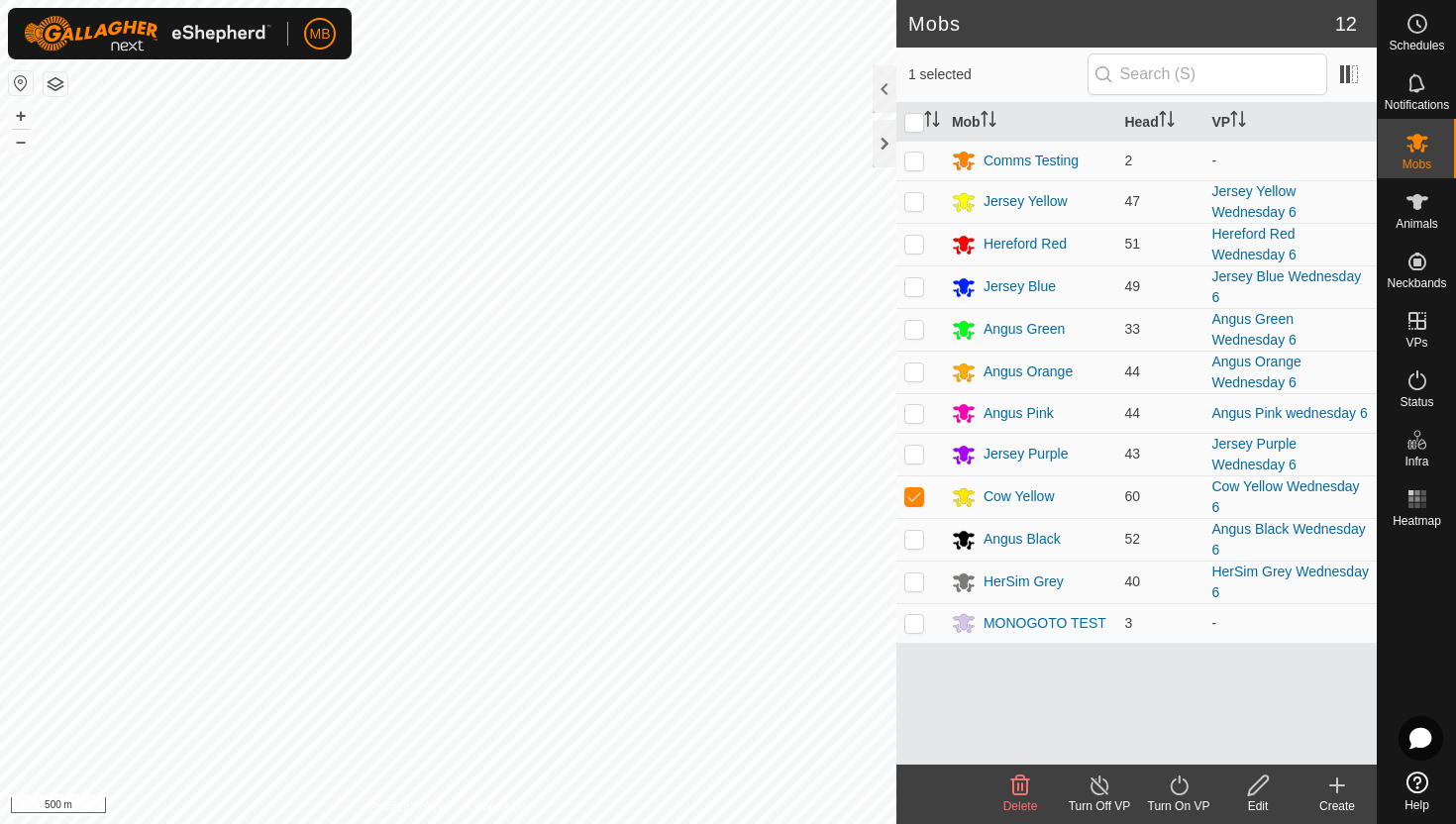 click 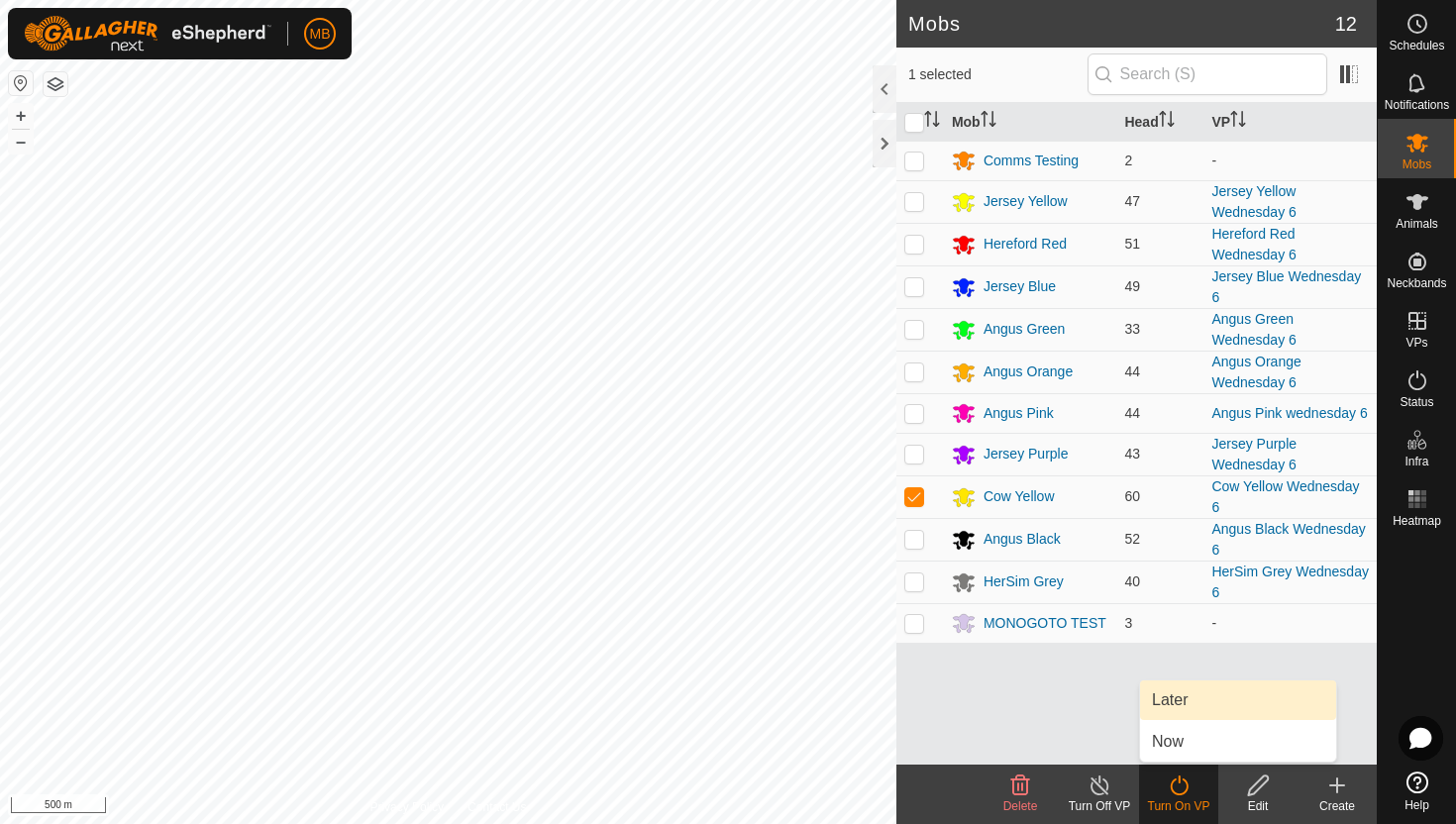 click on "Later" at bounding box center (1238, 700) 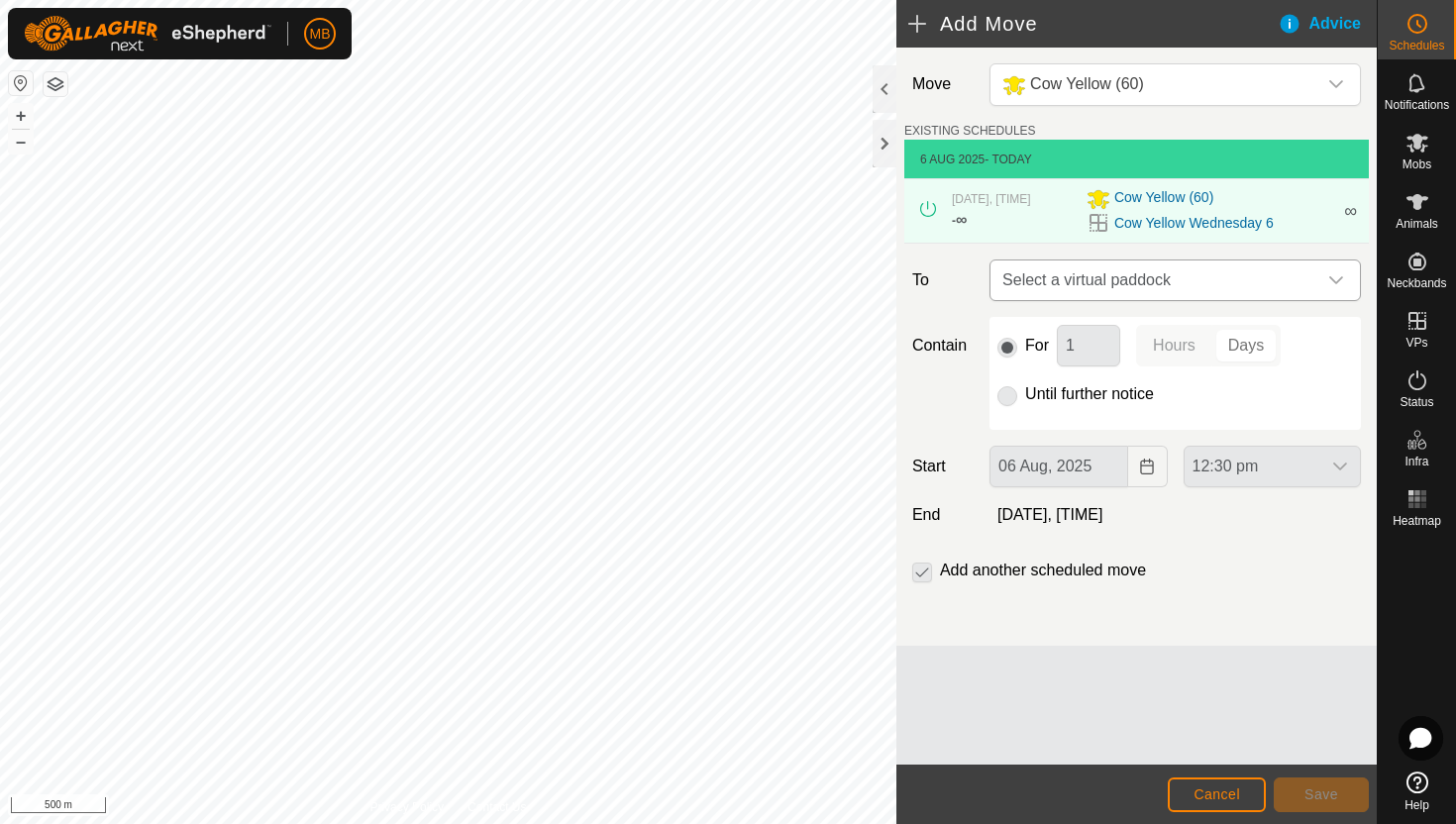 click 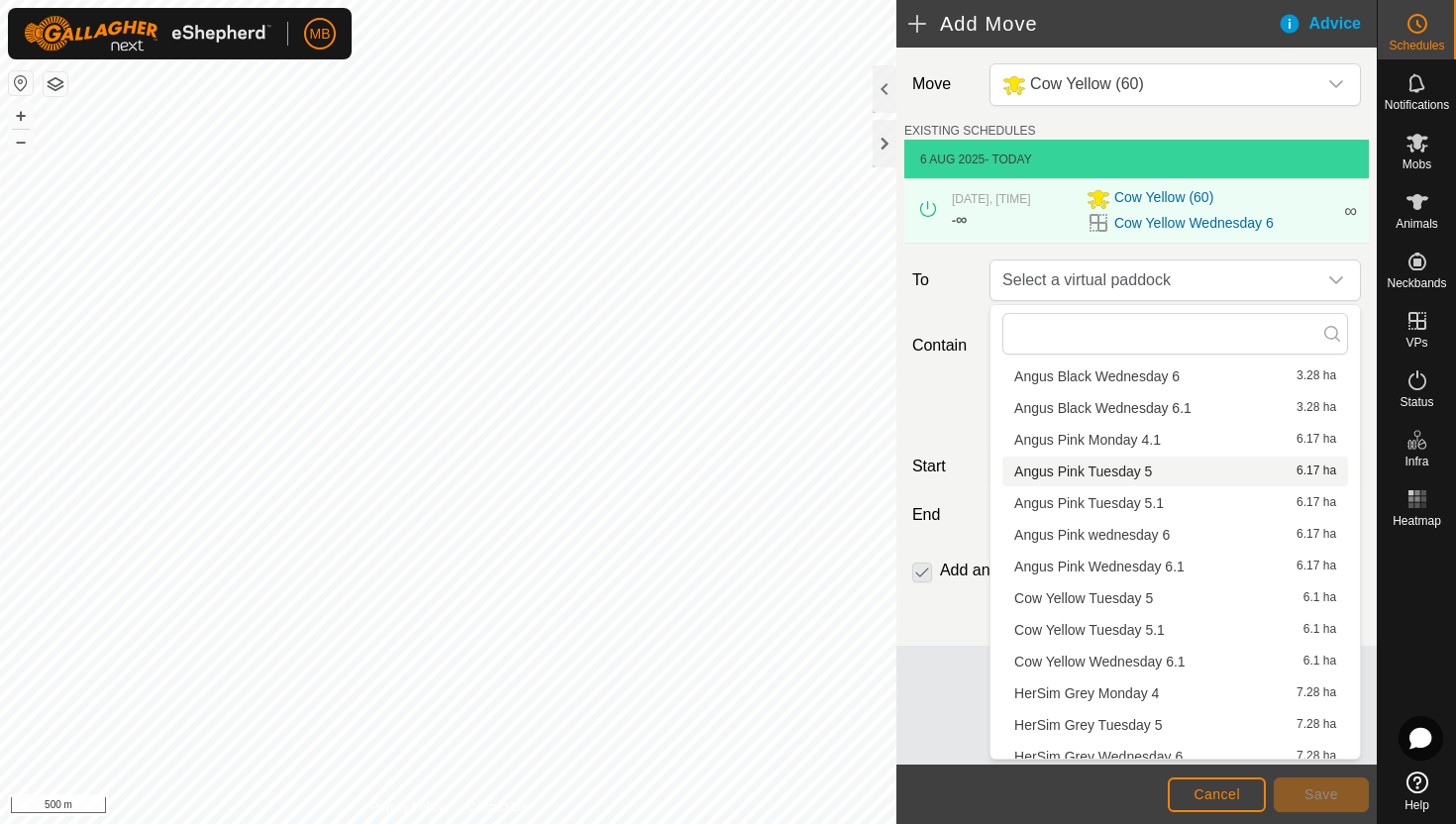 scroll, scrollTop: 154, scrollLeft: 0, axis: vertical 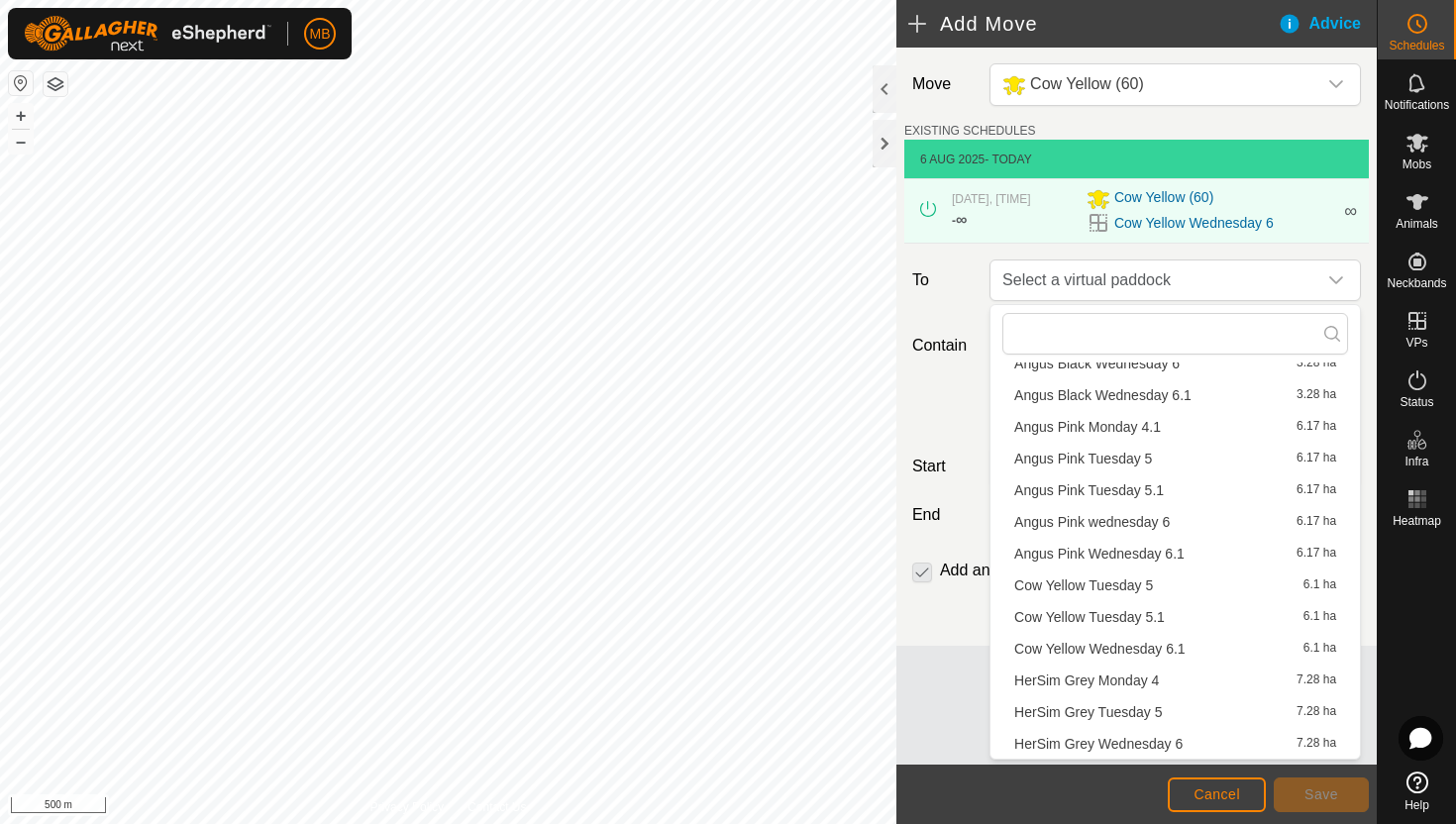 click on "Cow Yellow Wednesday 6.1  6.1 ha" at bounding box center [1175, 649] 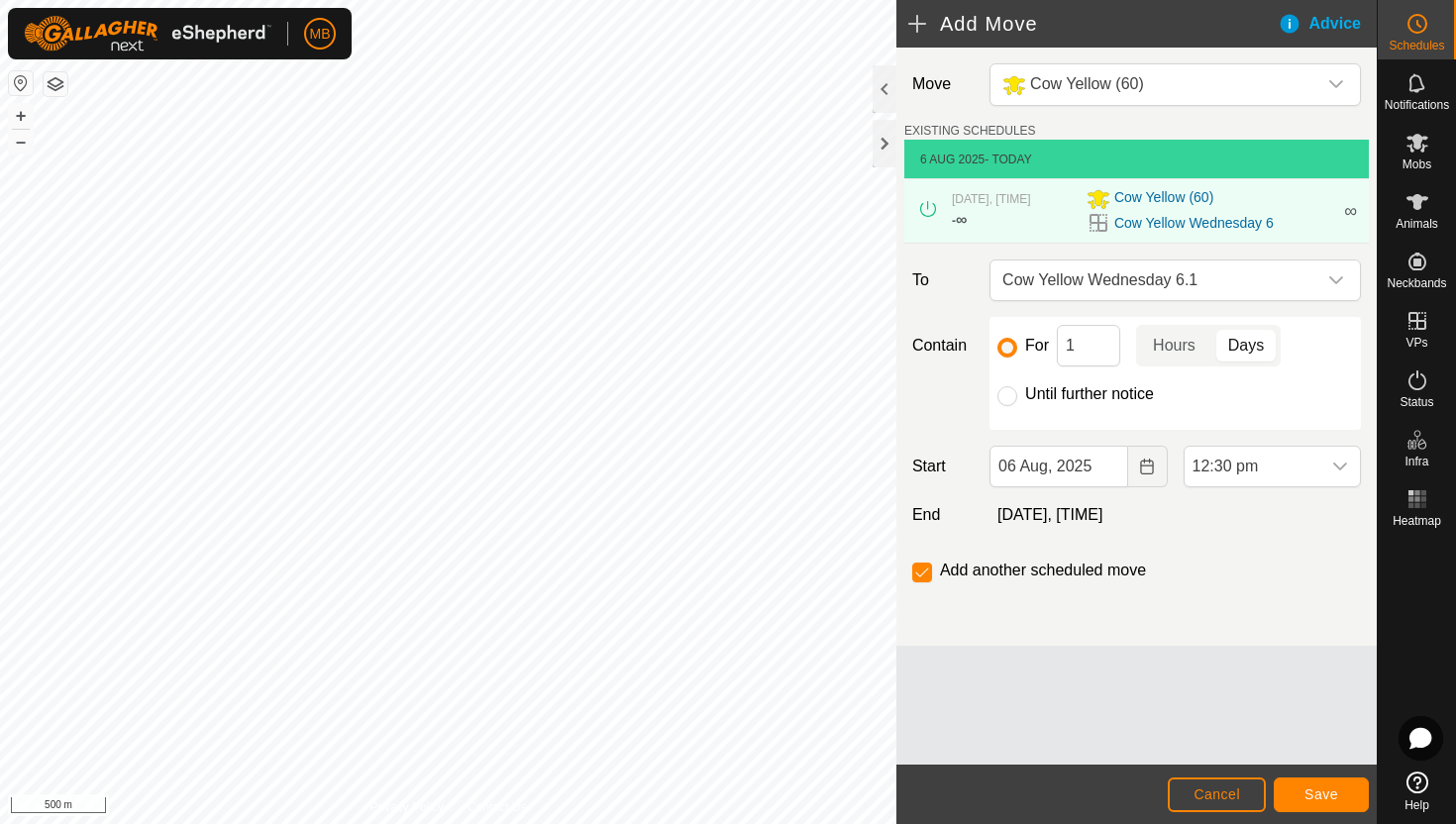 click on "Until further notice" 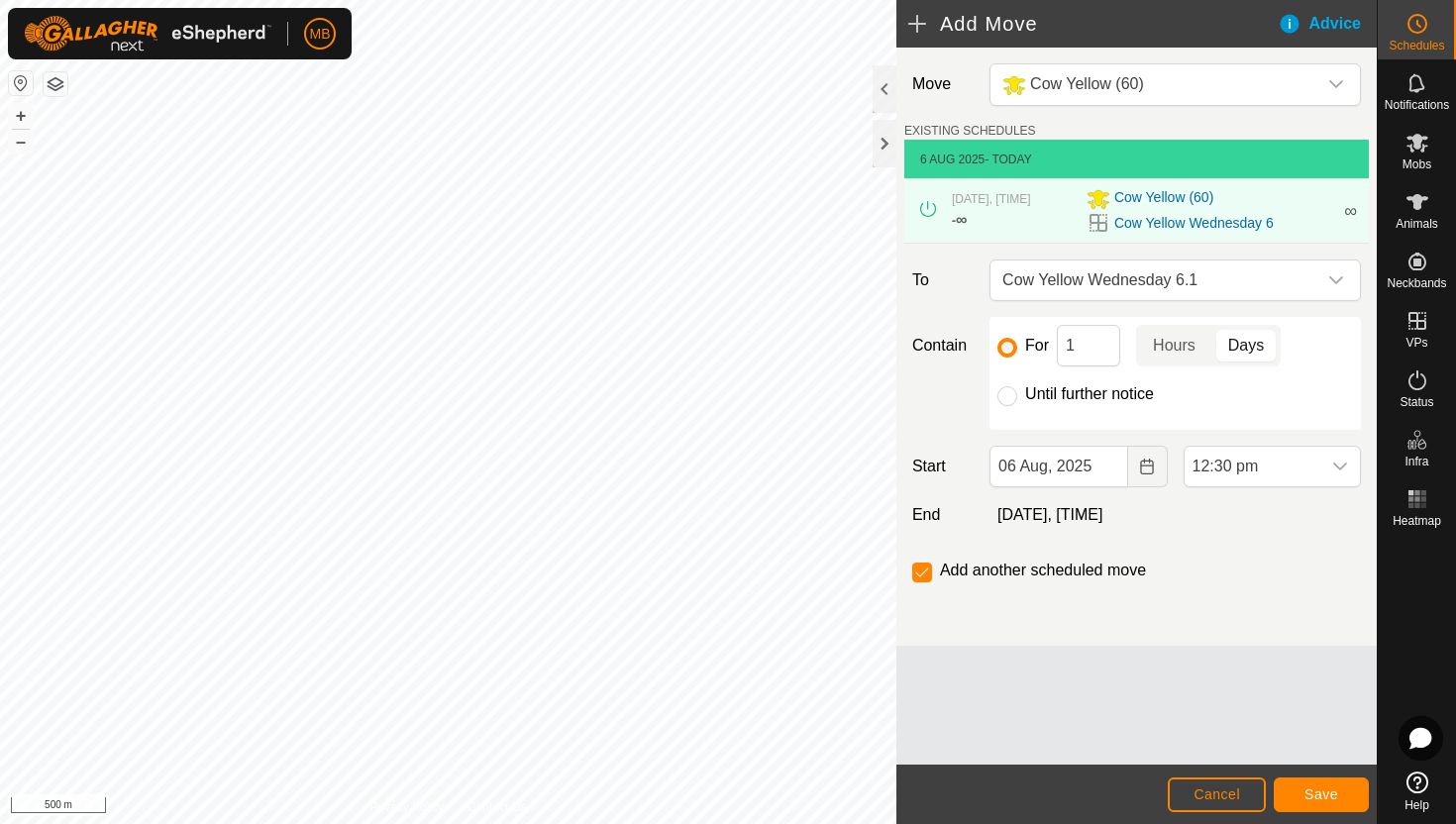 click on "Until further notice" at bounding box center (1007, 396) 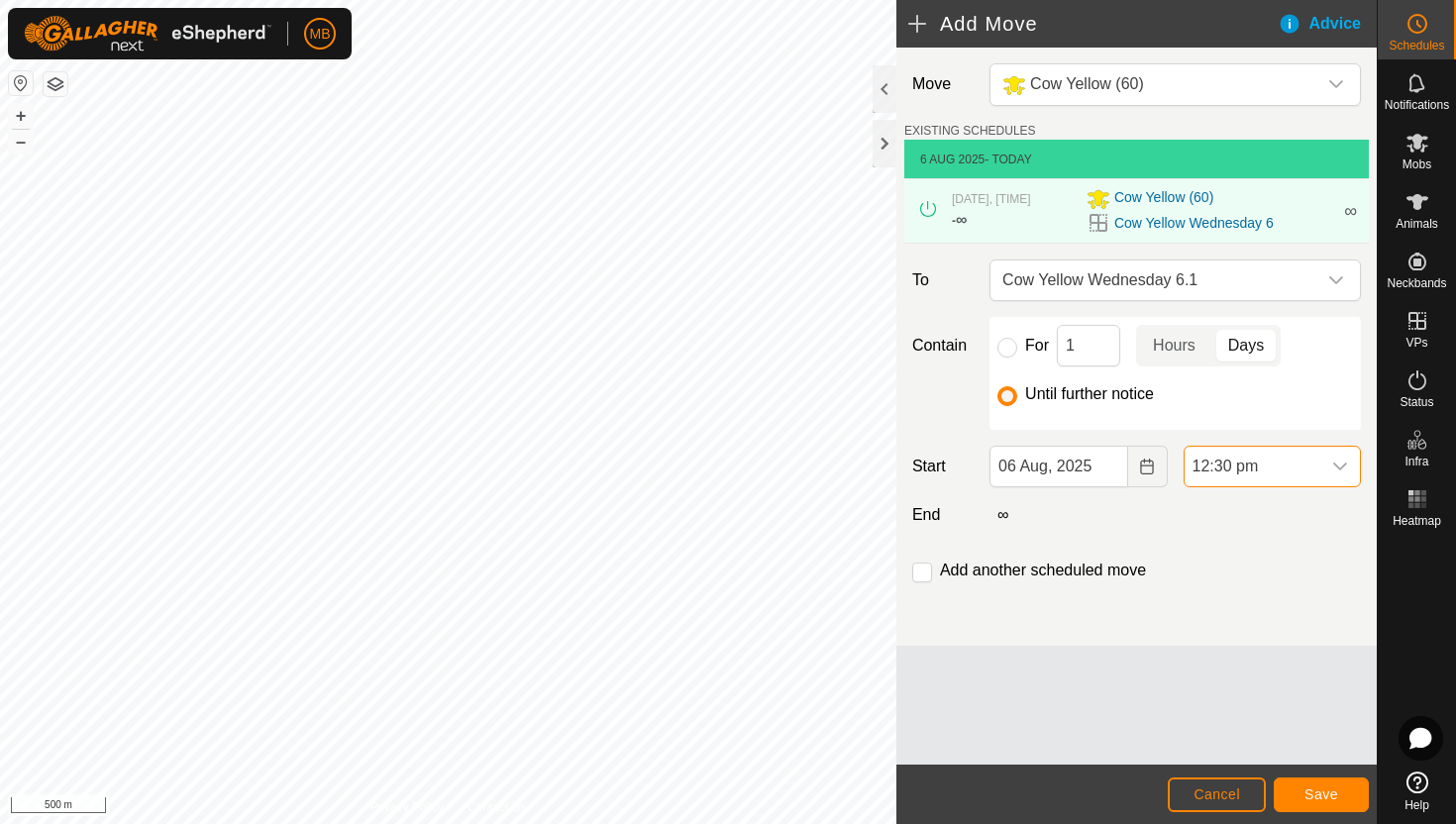 click on "12:30 pm" at bounding box center (1252, 466) 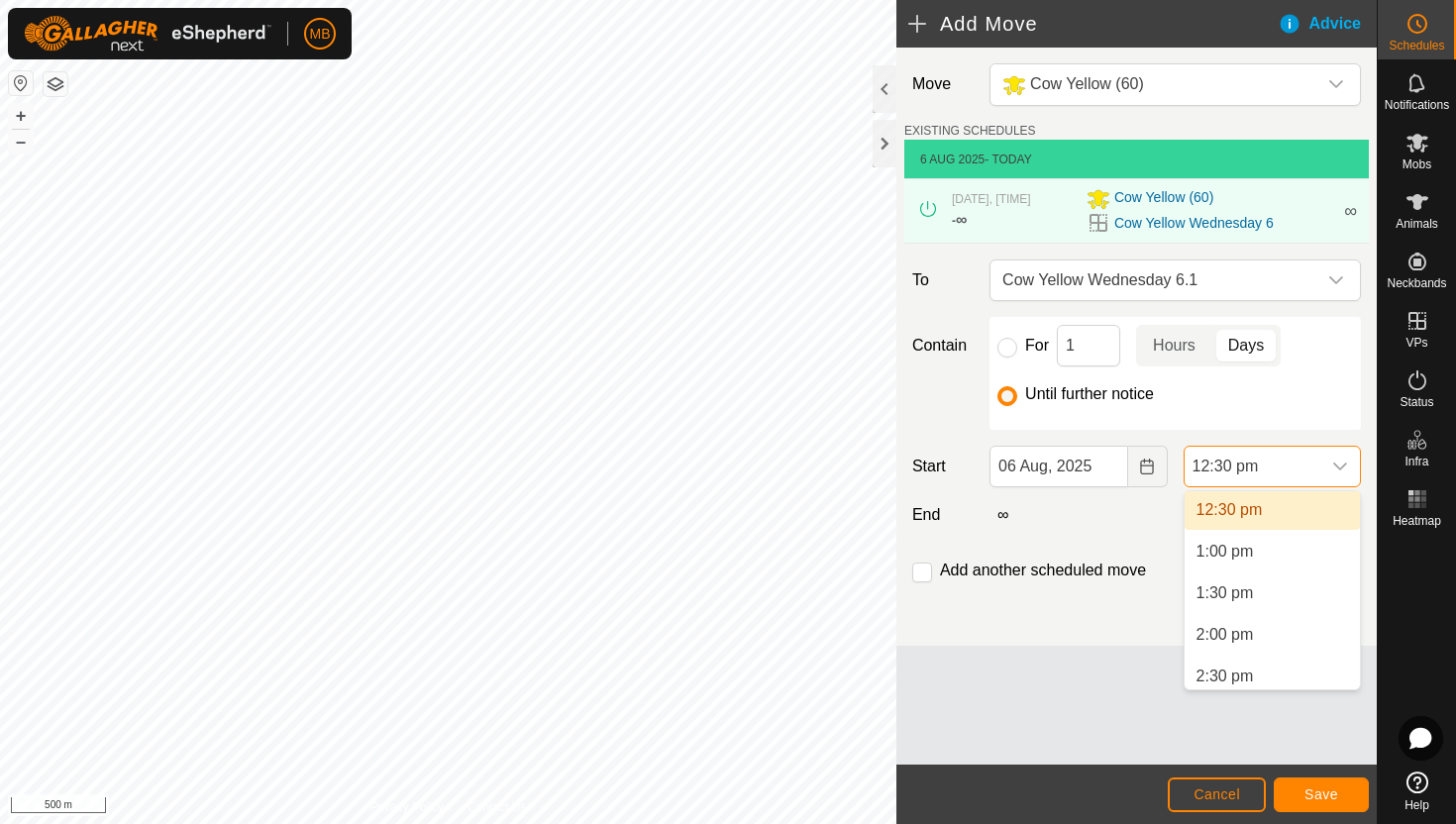 scroll, scrollTop: 1055, scrollLeft: 0, axis: vertical 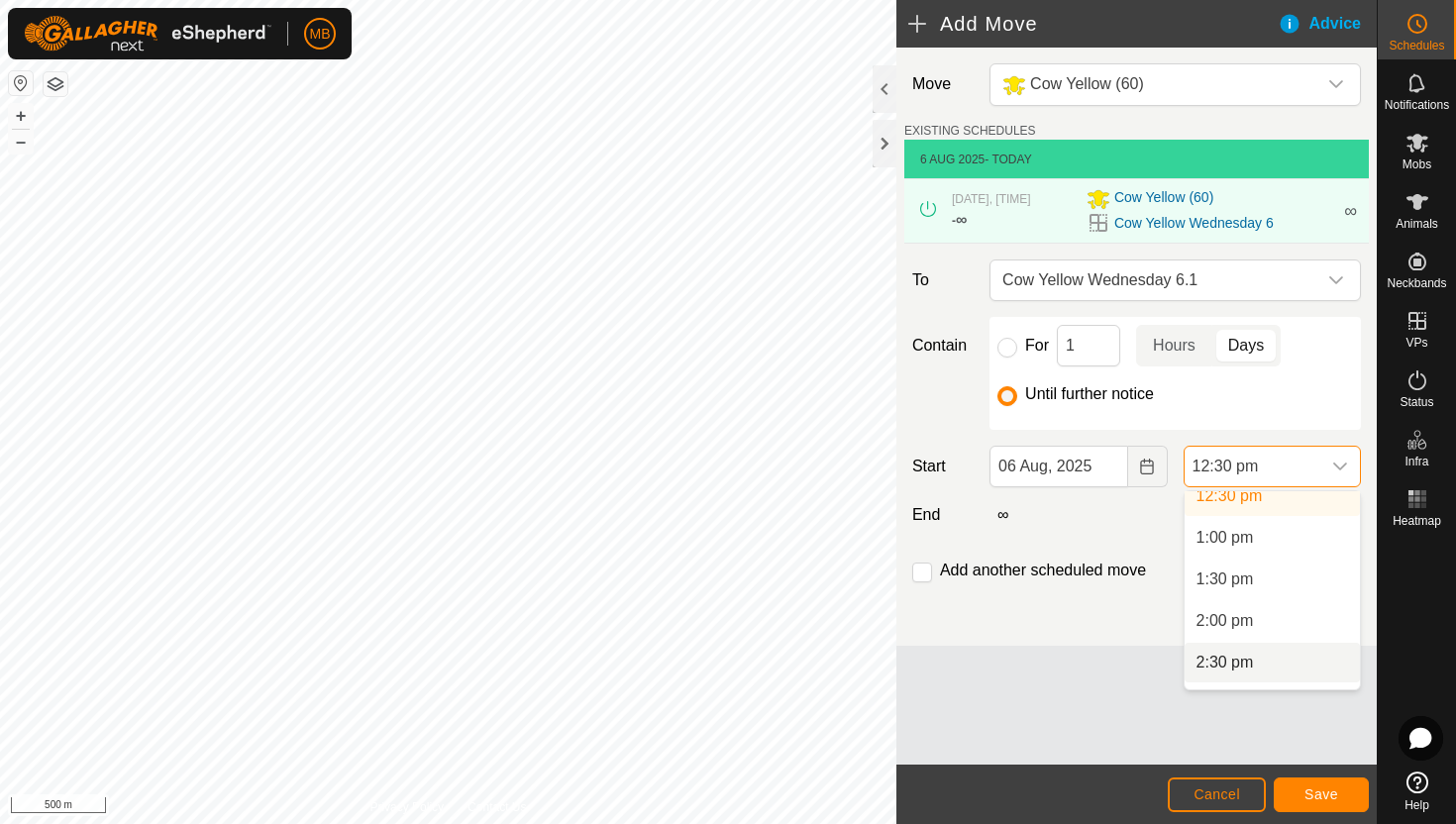 click on "2:30 pm" at bounding box center (1272, 663) 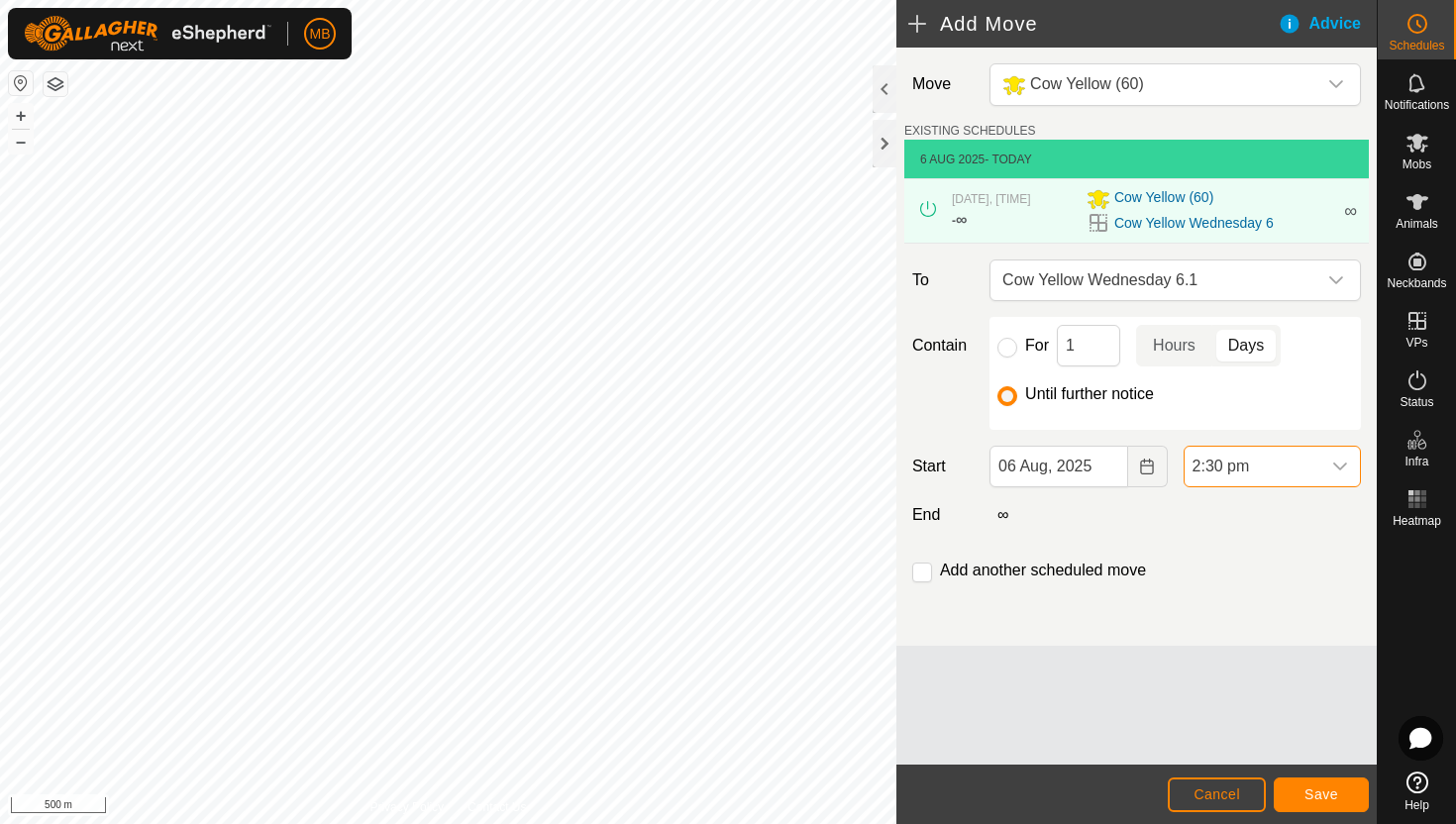 scroll, scrollTop: 1040, scrollLeft: 0, axis: vertical 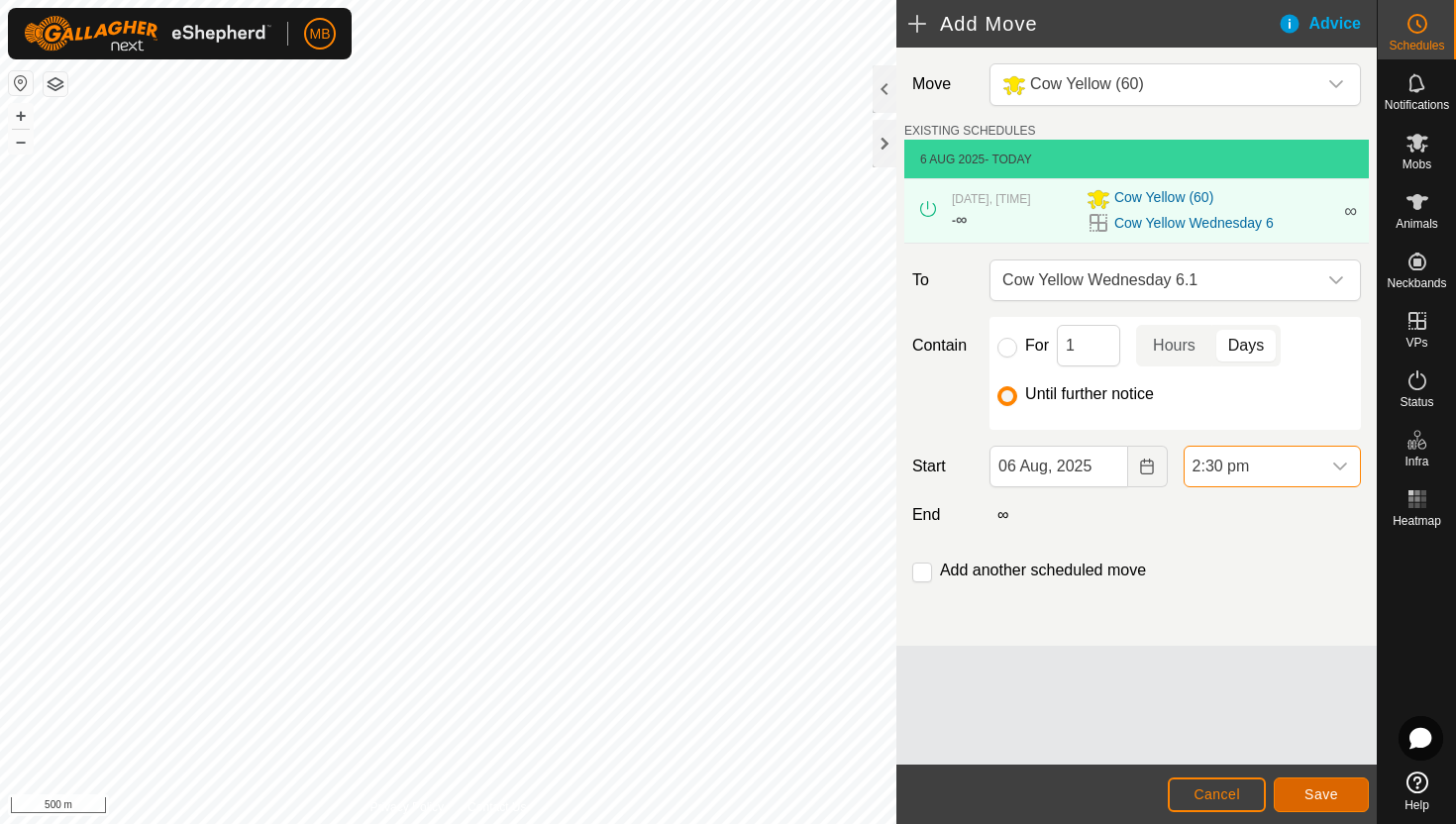 click on "Save" 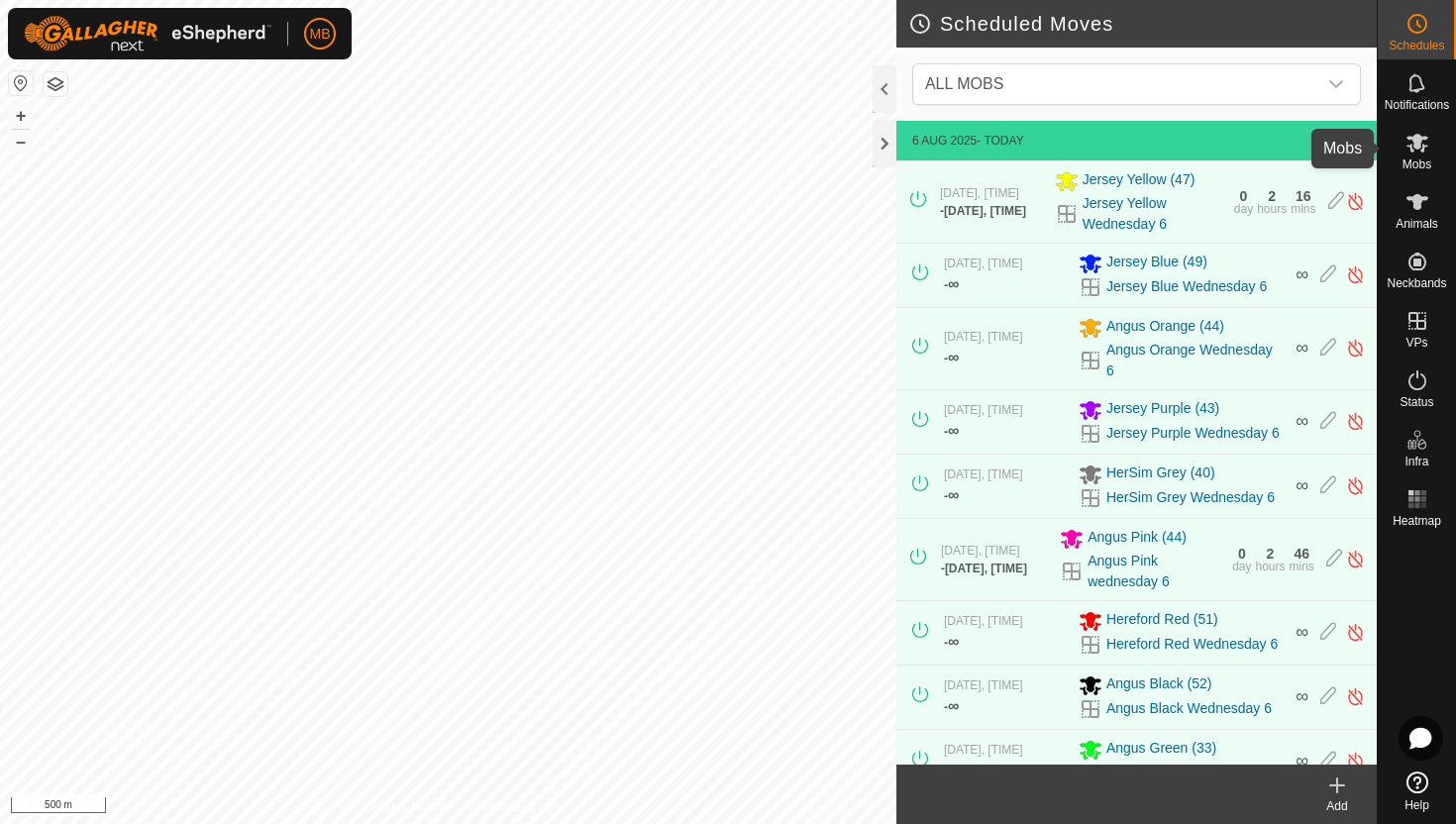 click 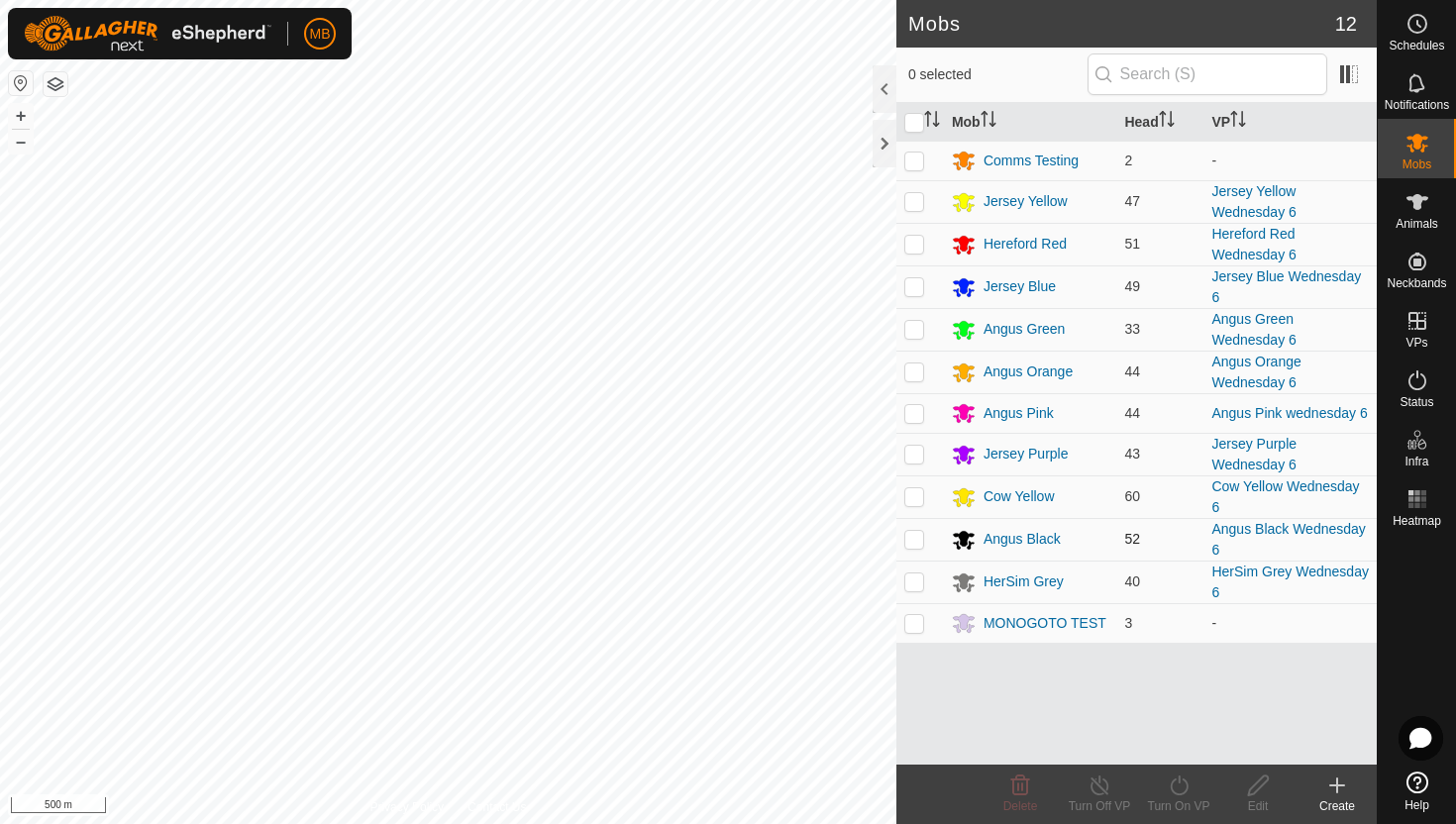 click at bounding box center [914, 539] 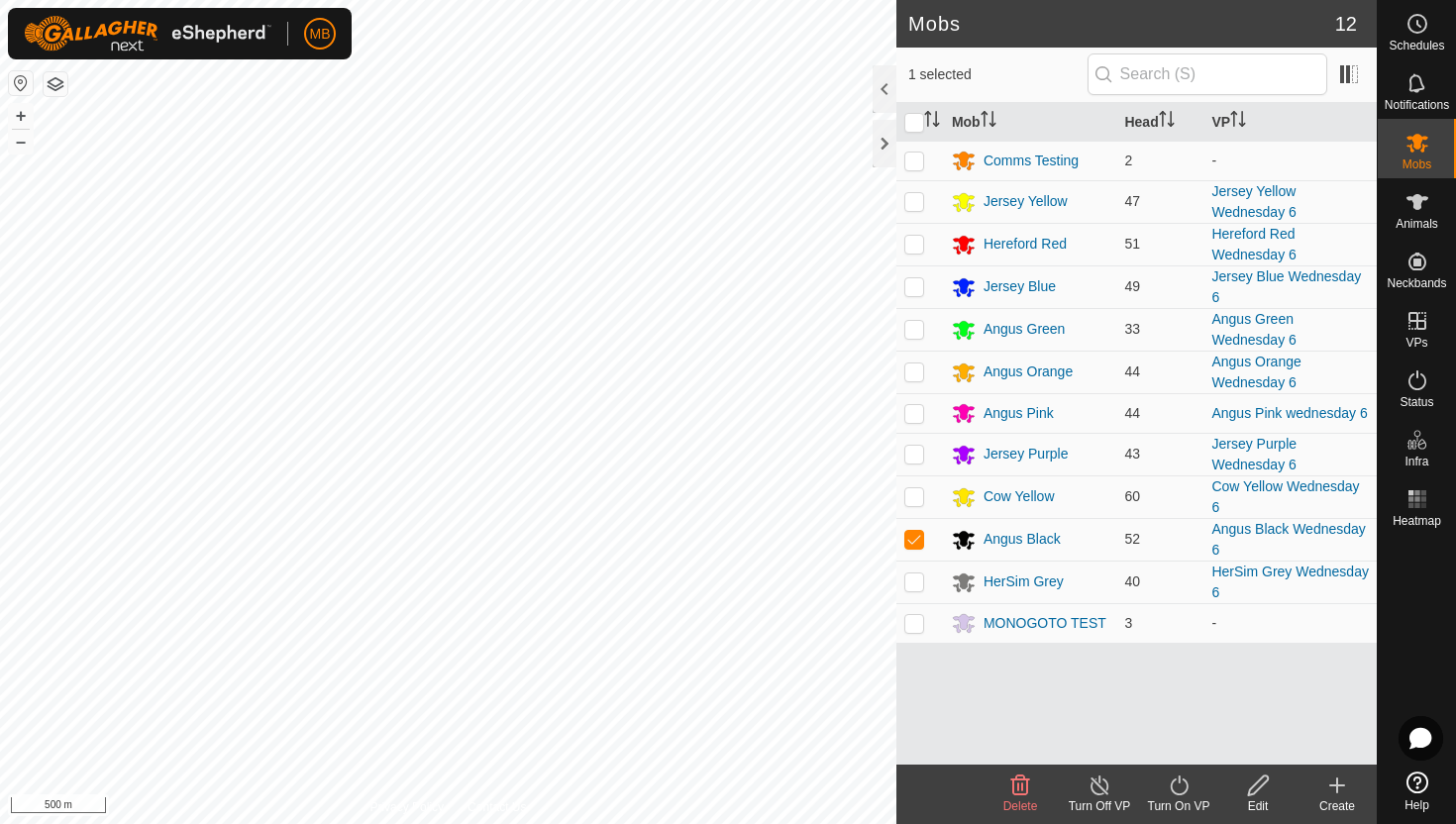 click 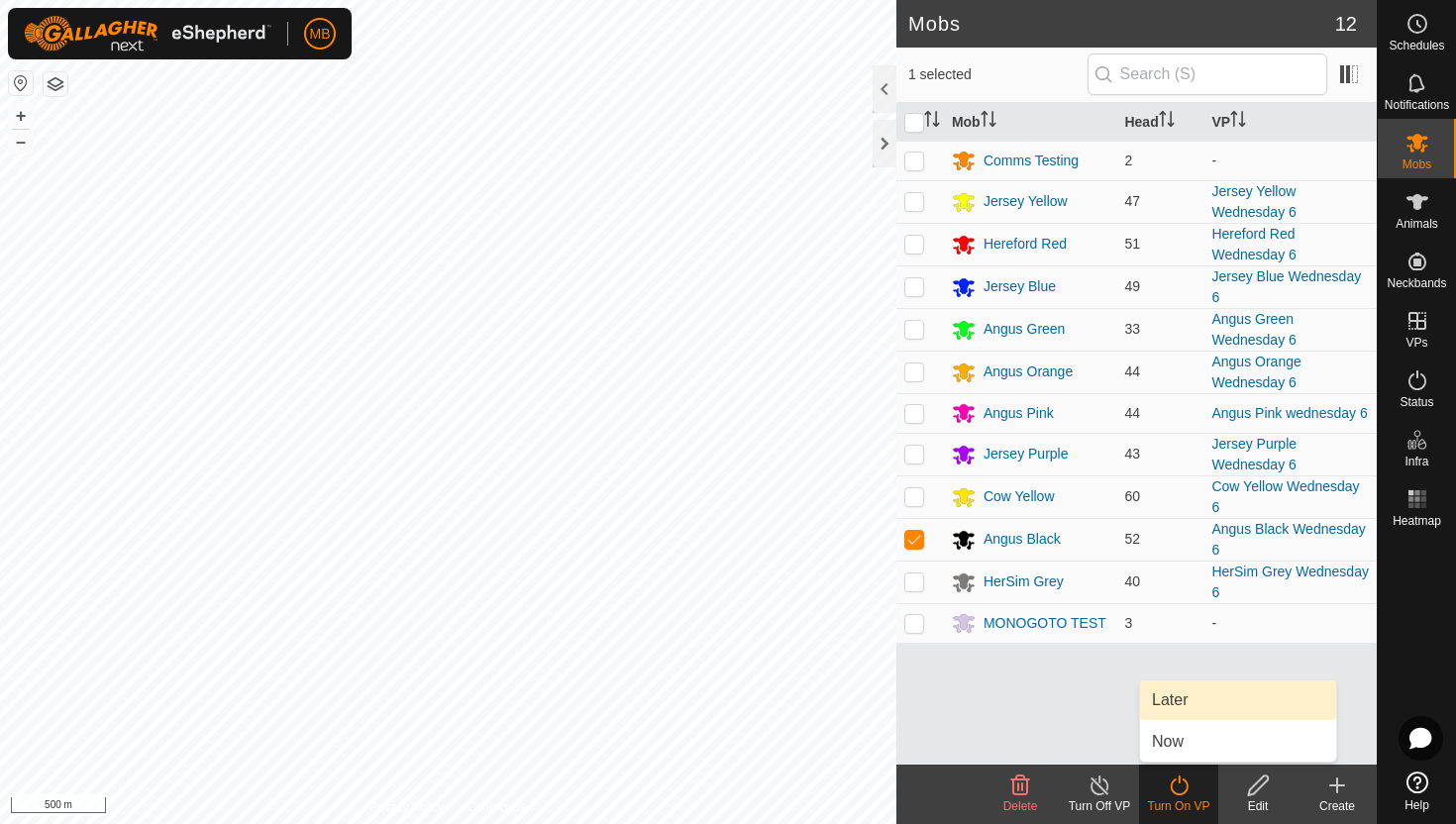 click on "Later" at bounding box center [1238, 700] 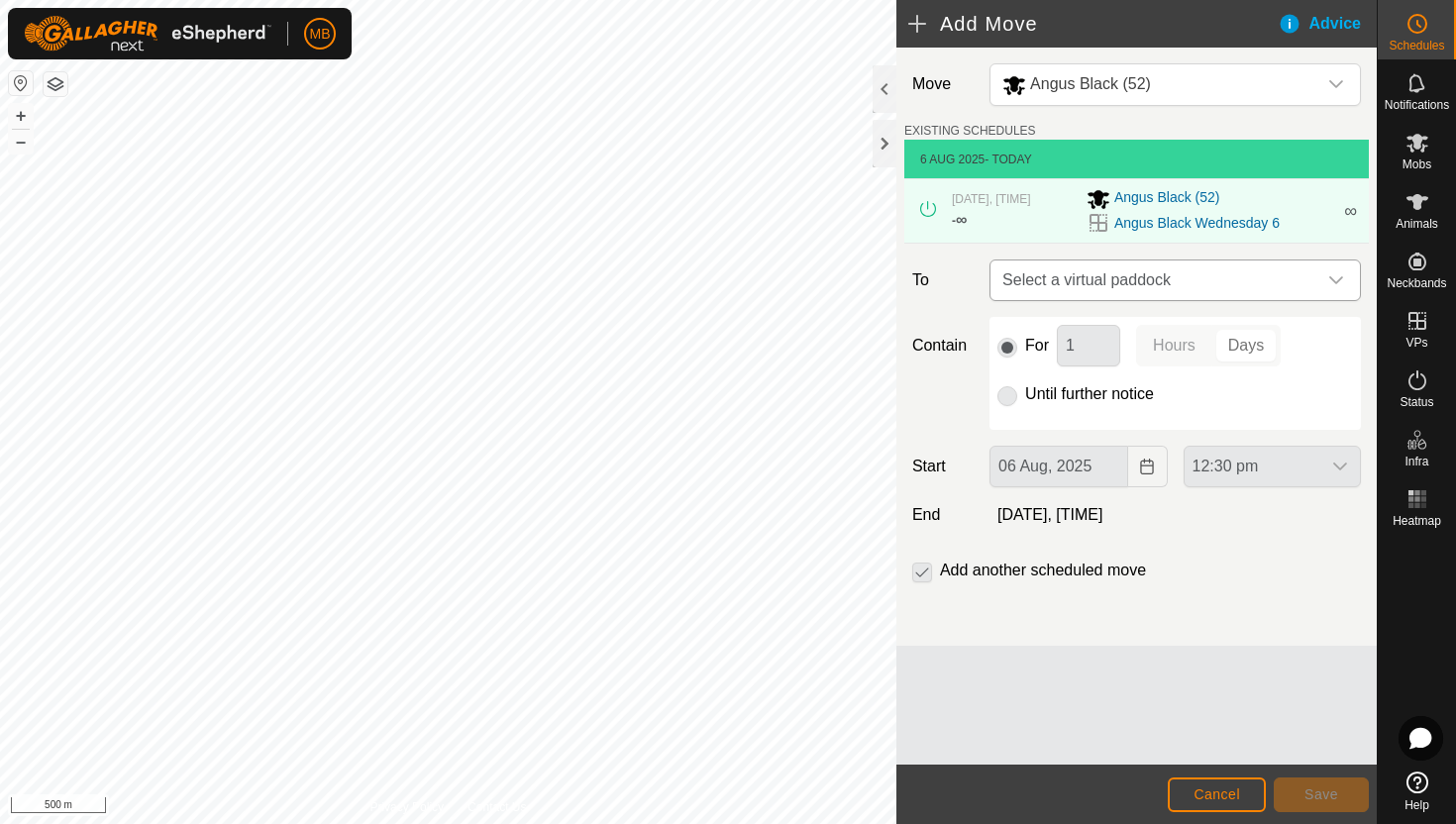 click 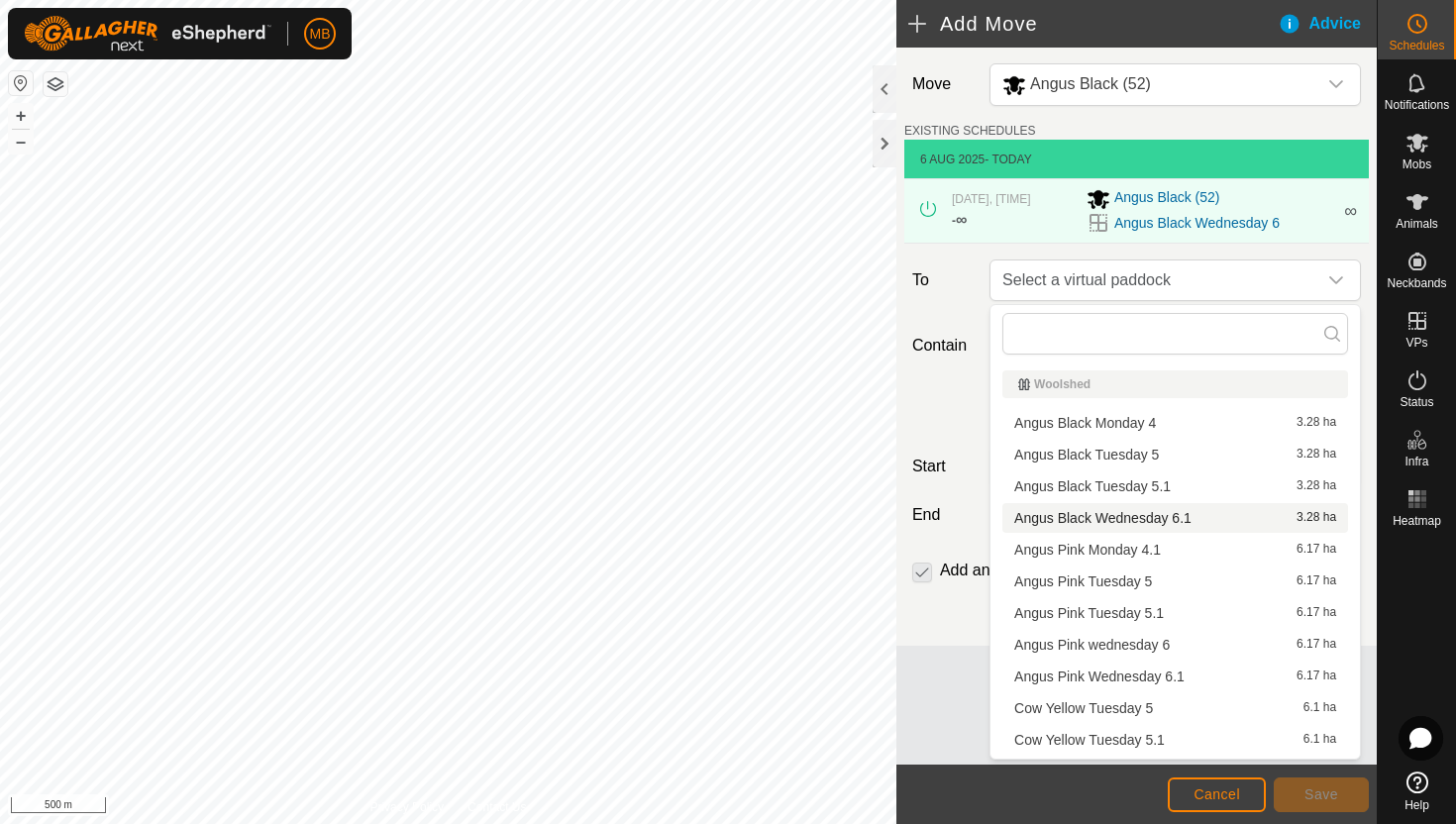 click on "Angus Black Wednesday 6.1  3.28 ha" at bounding box center [1175, 518] 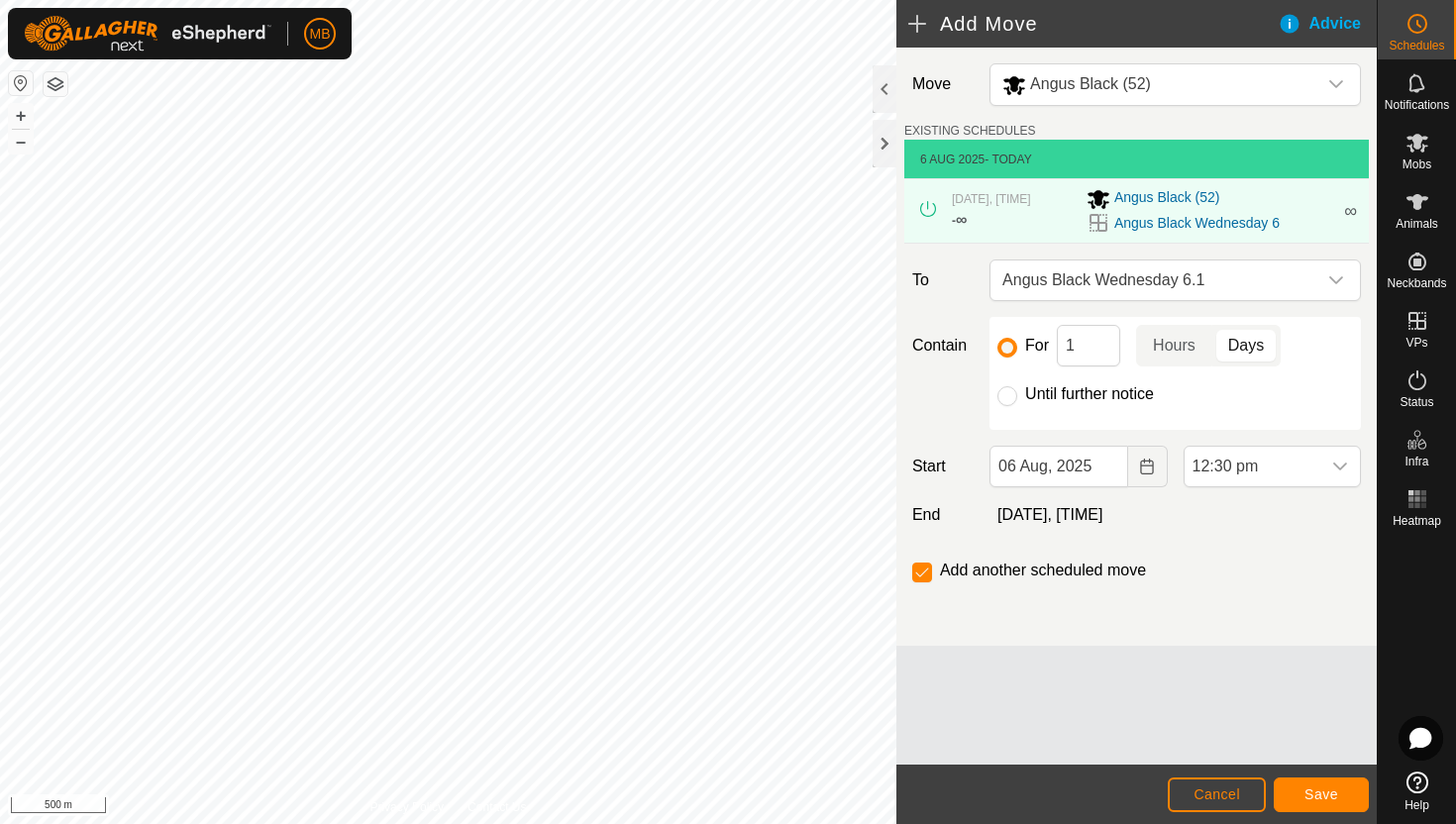 click on "Until further notice" 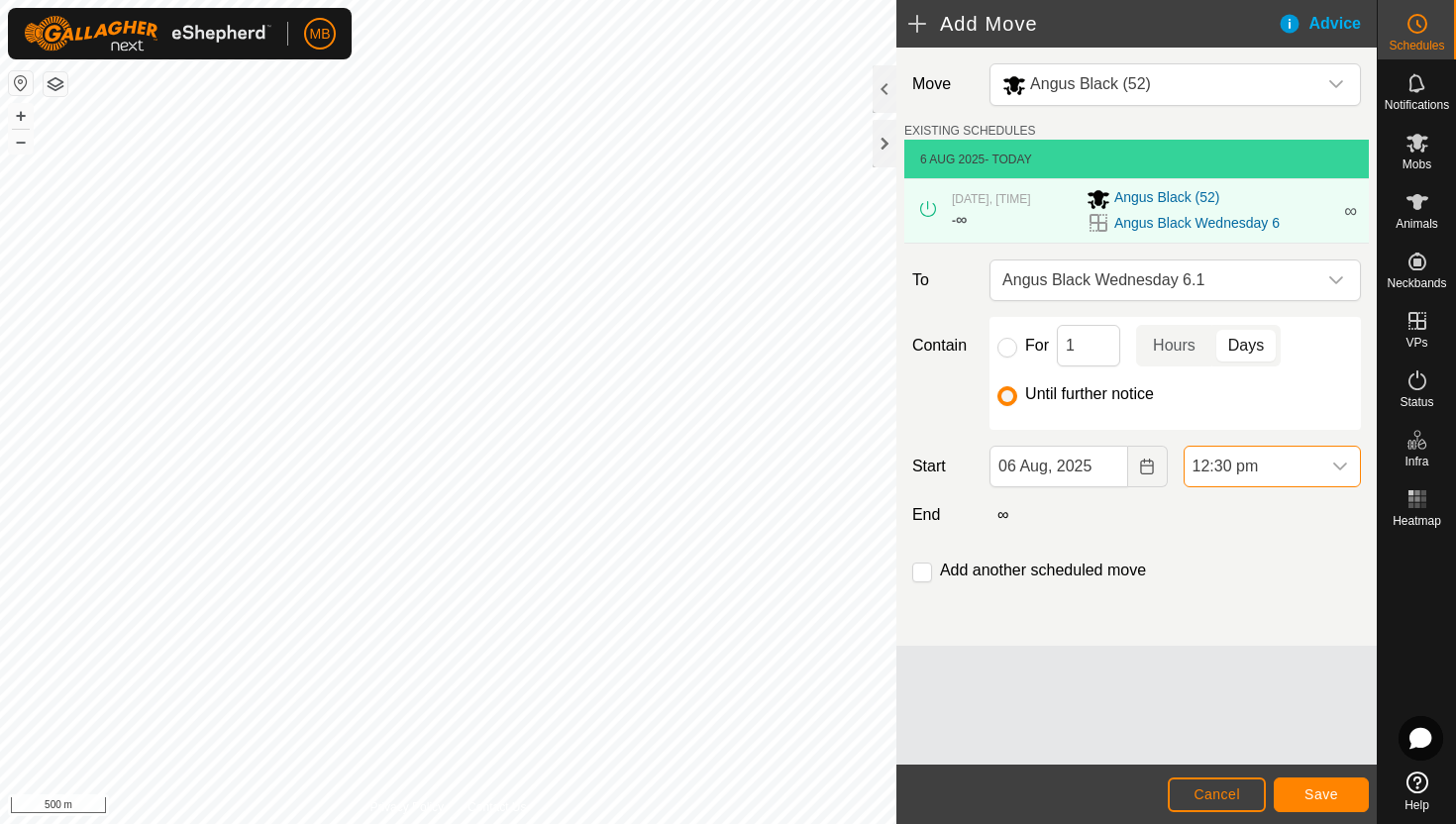 click on "12:30 pm" at bounding box center [1252, 466] 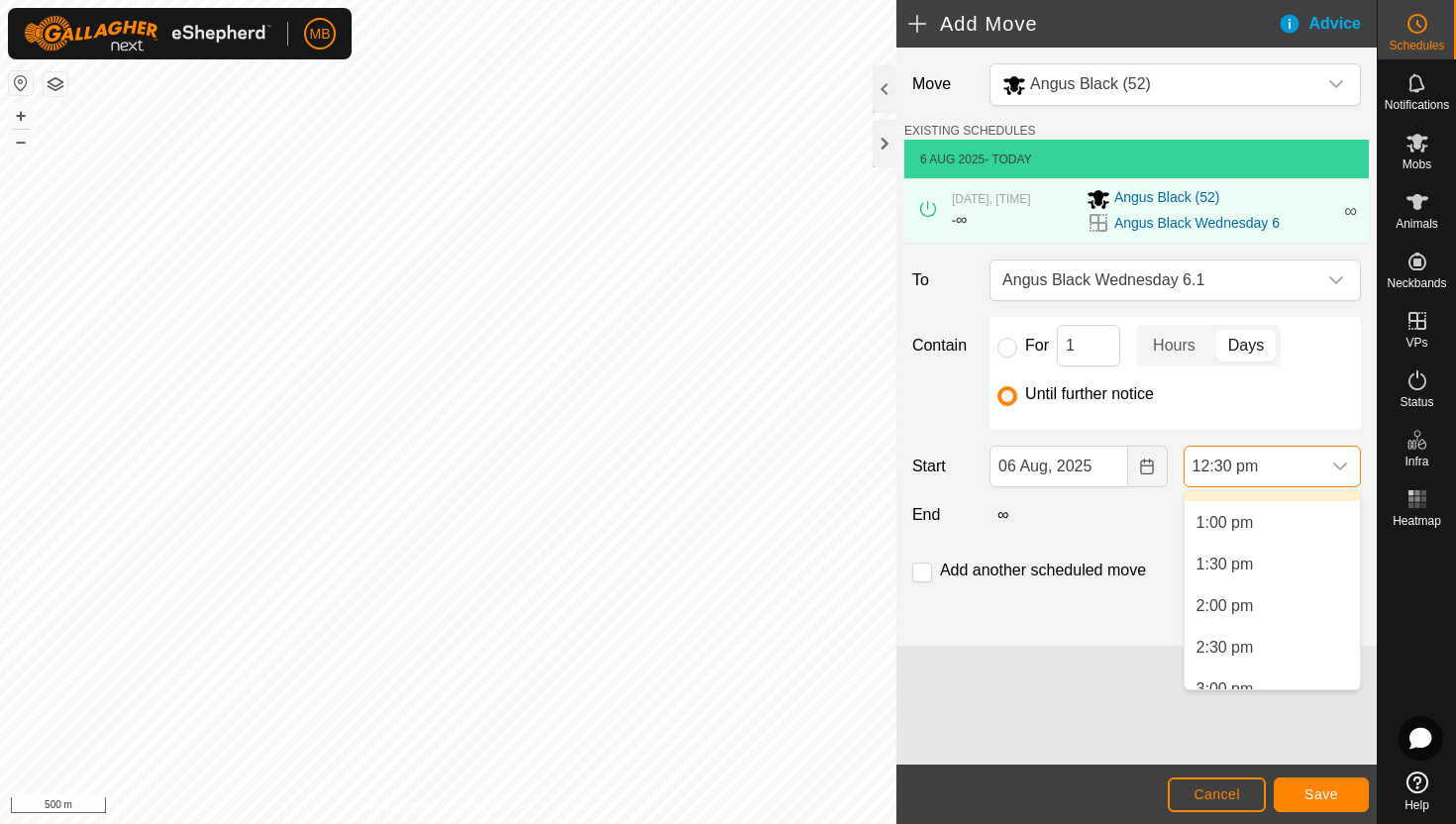 scroll, scrollTop: 1075, scrollLeft: 0, axis: vertical 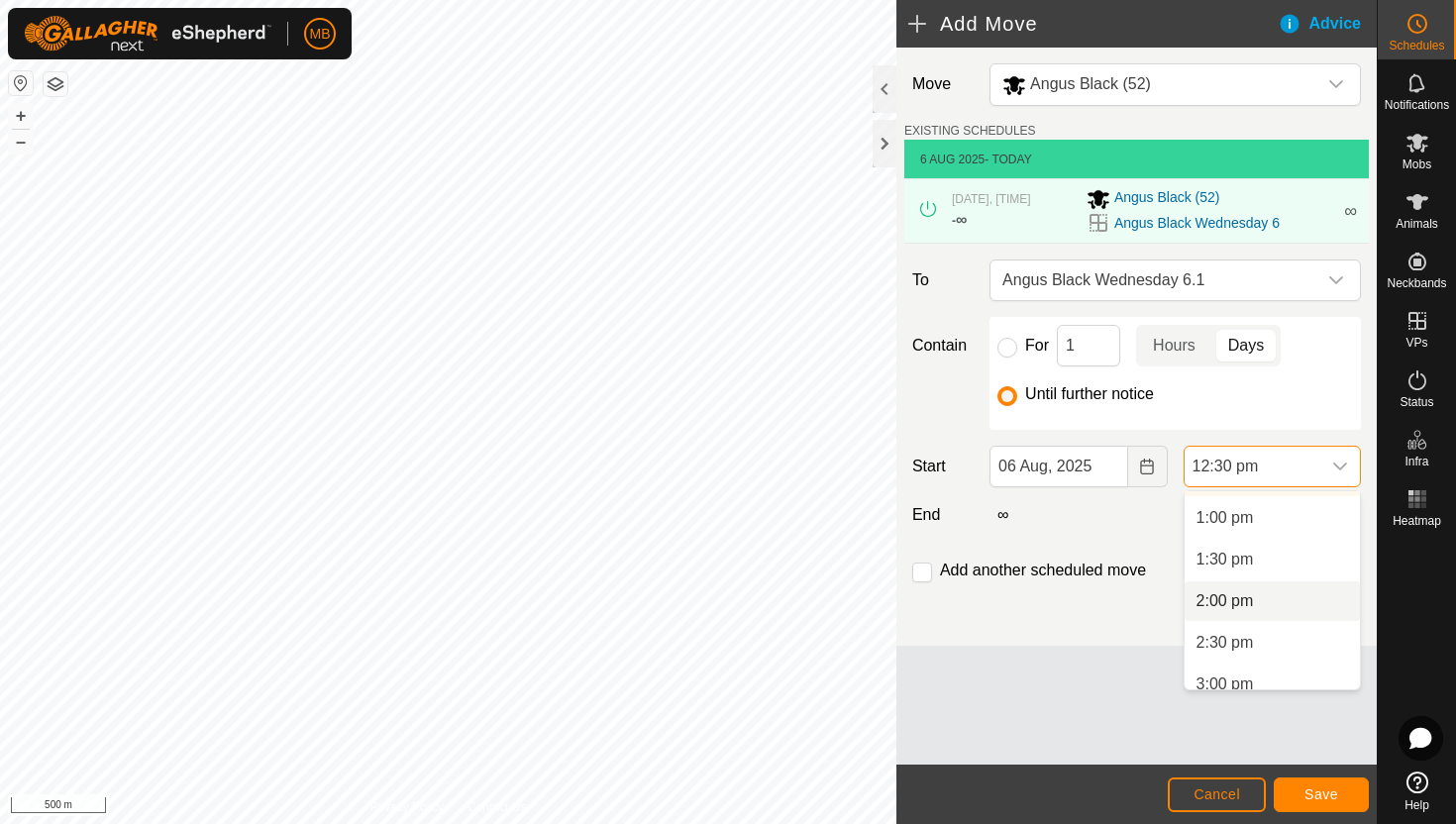 click on "2:00 pm" at bounding box center [1272, 601] 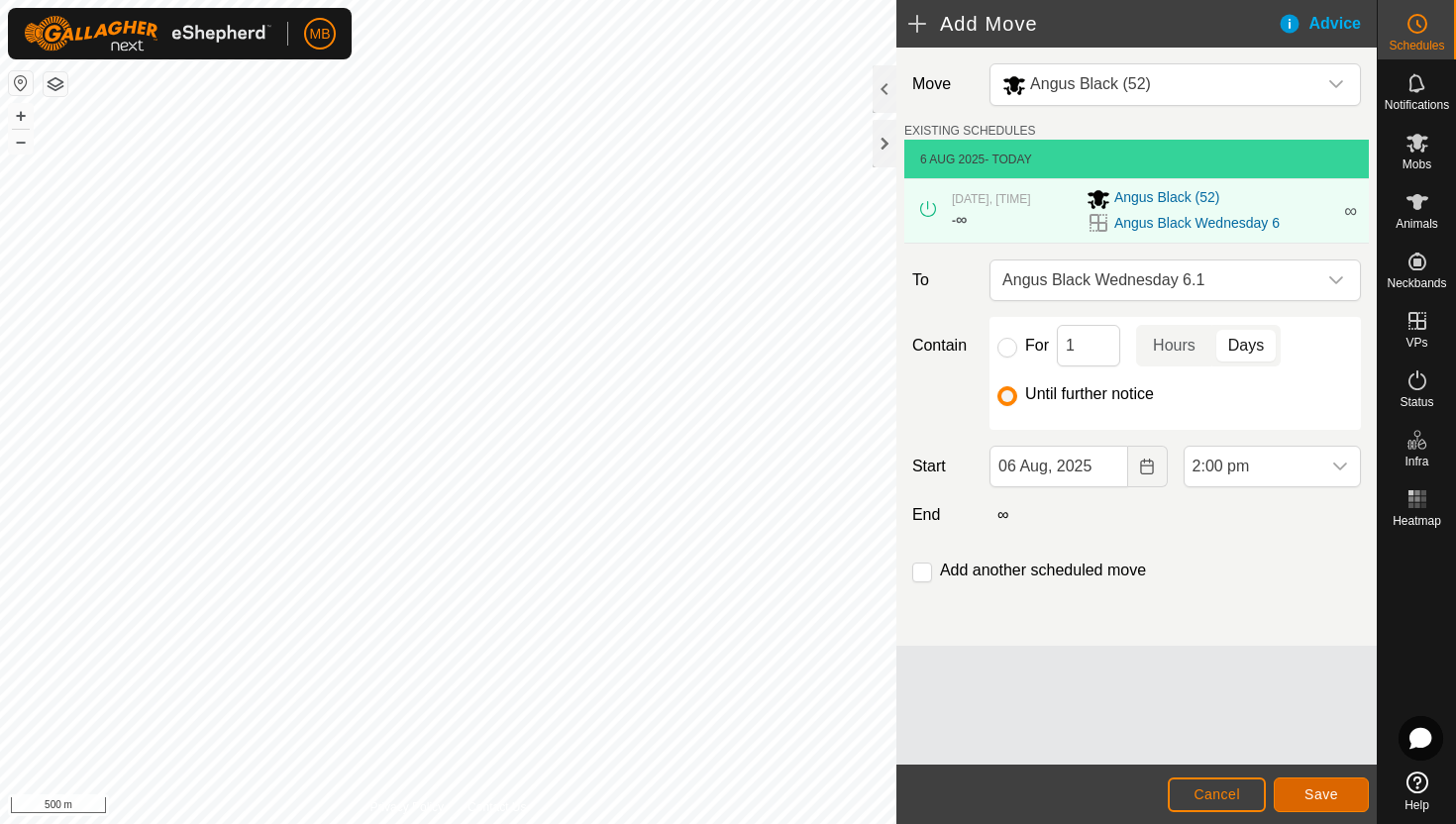 click on "Save" 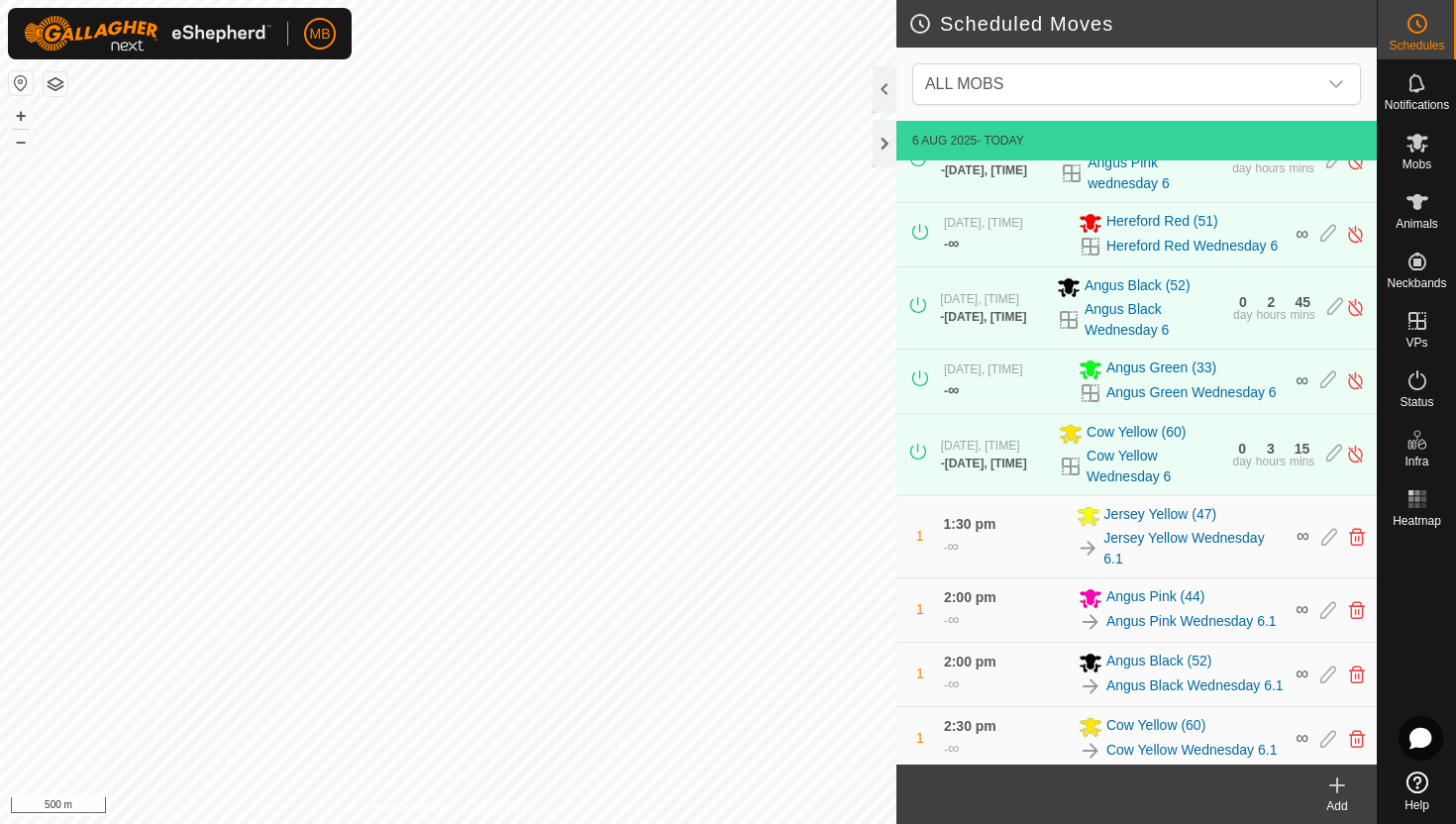 scroll, scrollTop: 428, scrollLeft: 0, axis: vertical 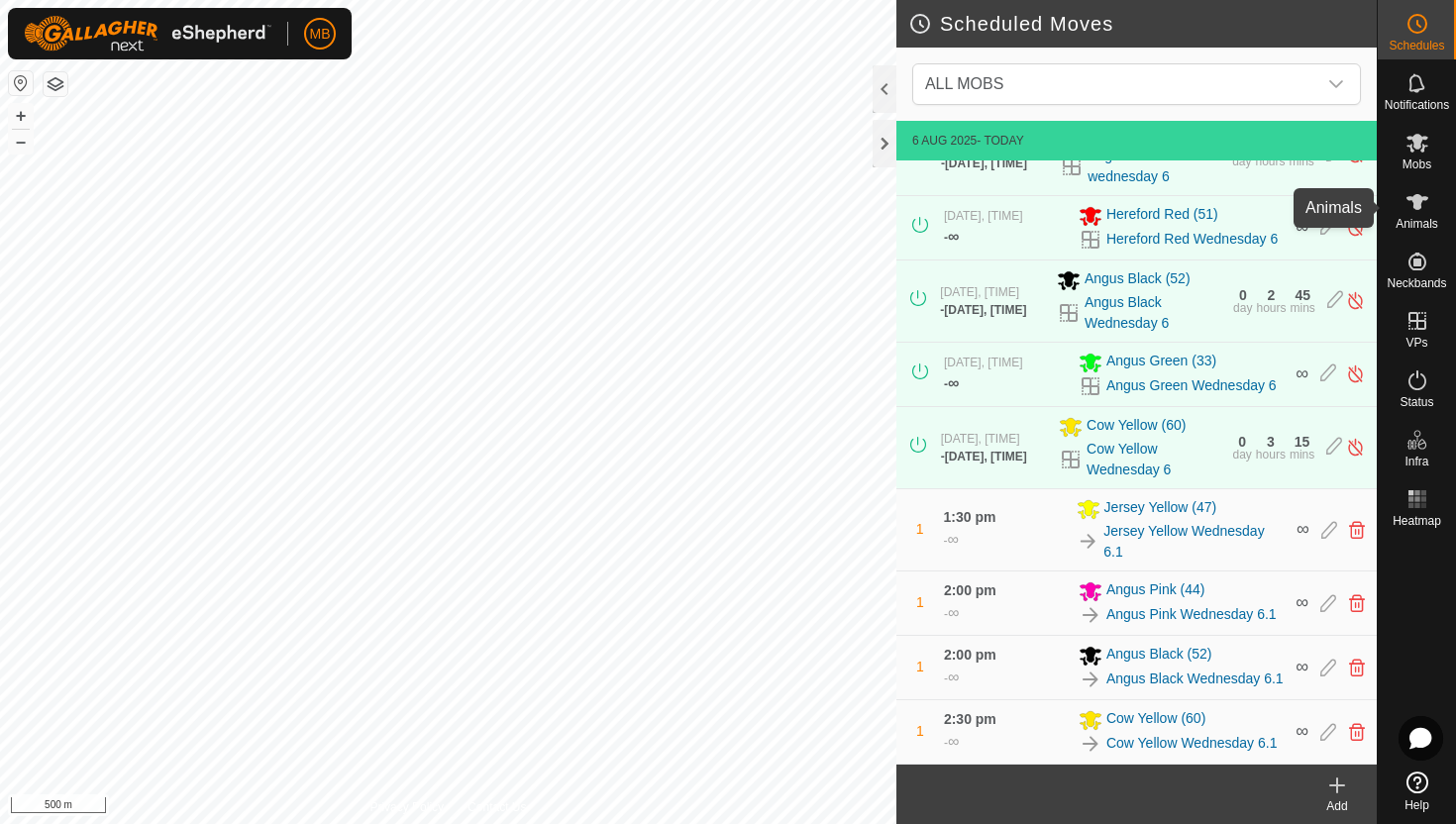 click 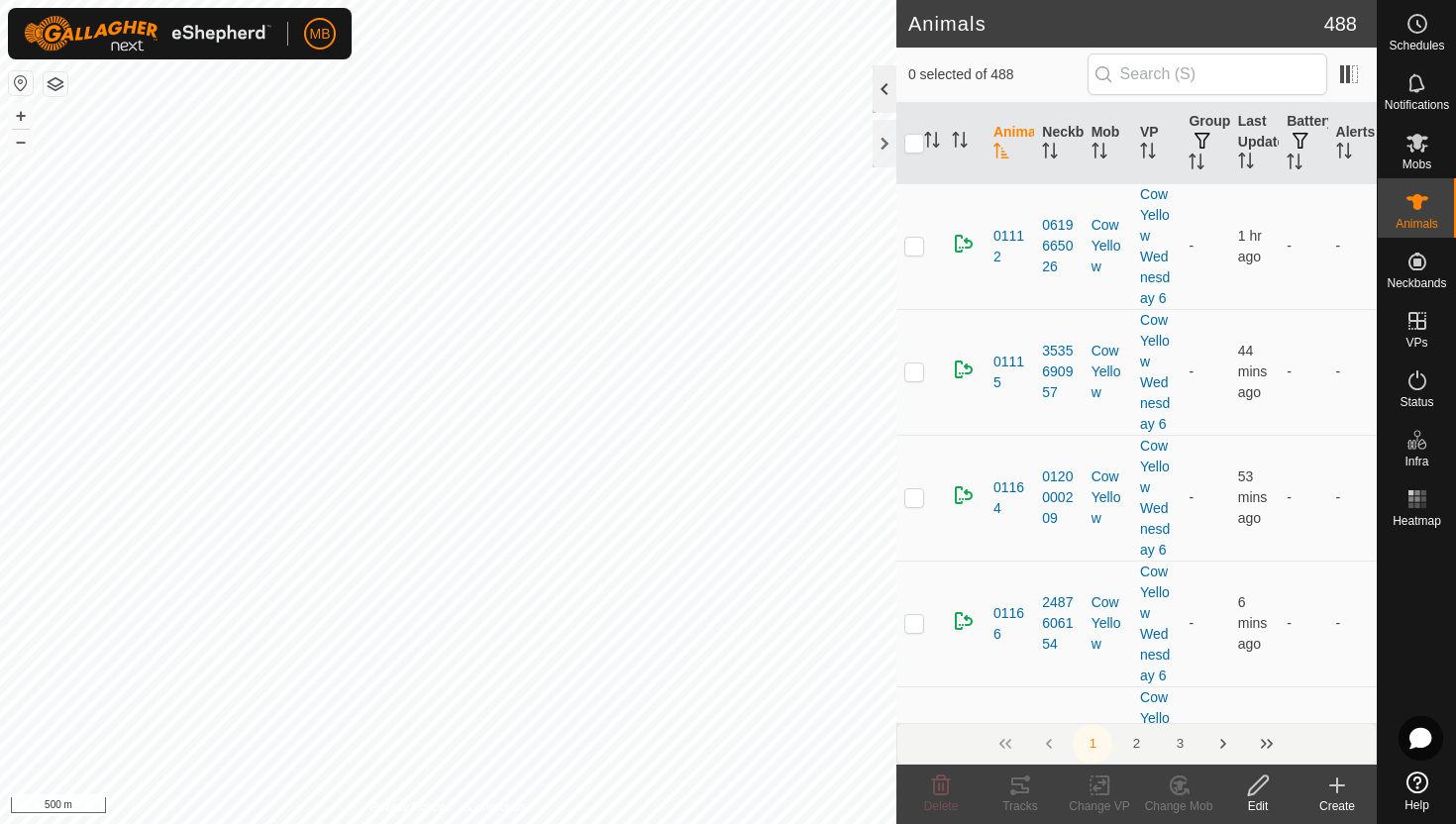 click 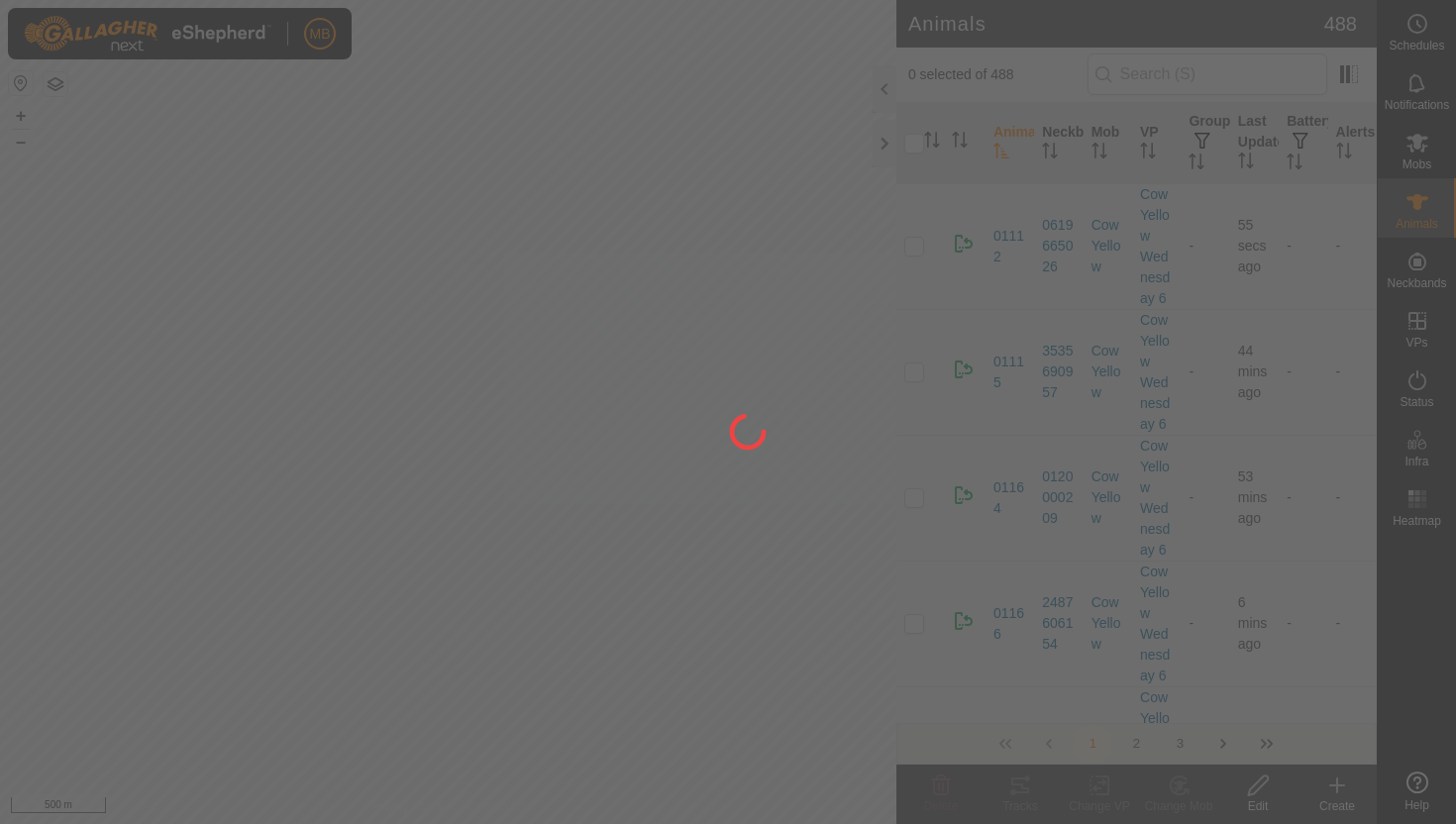 scroll, scrollTop: 0, scrollLeft: 0, axis: both 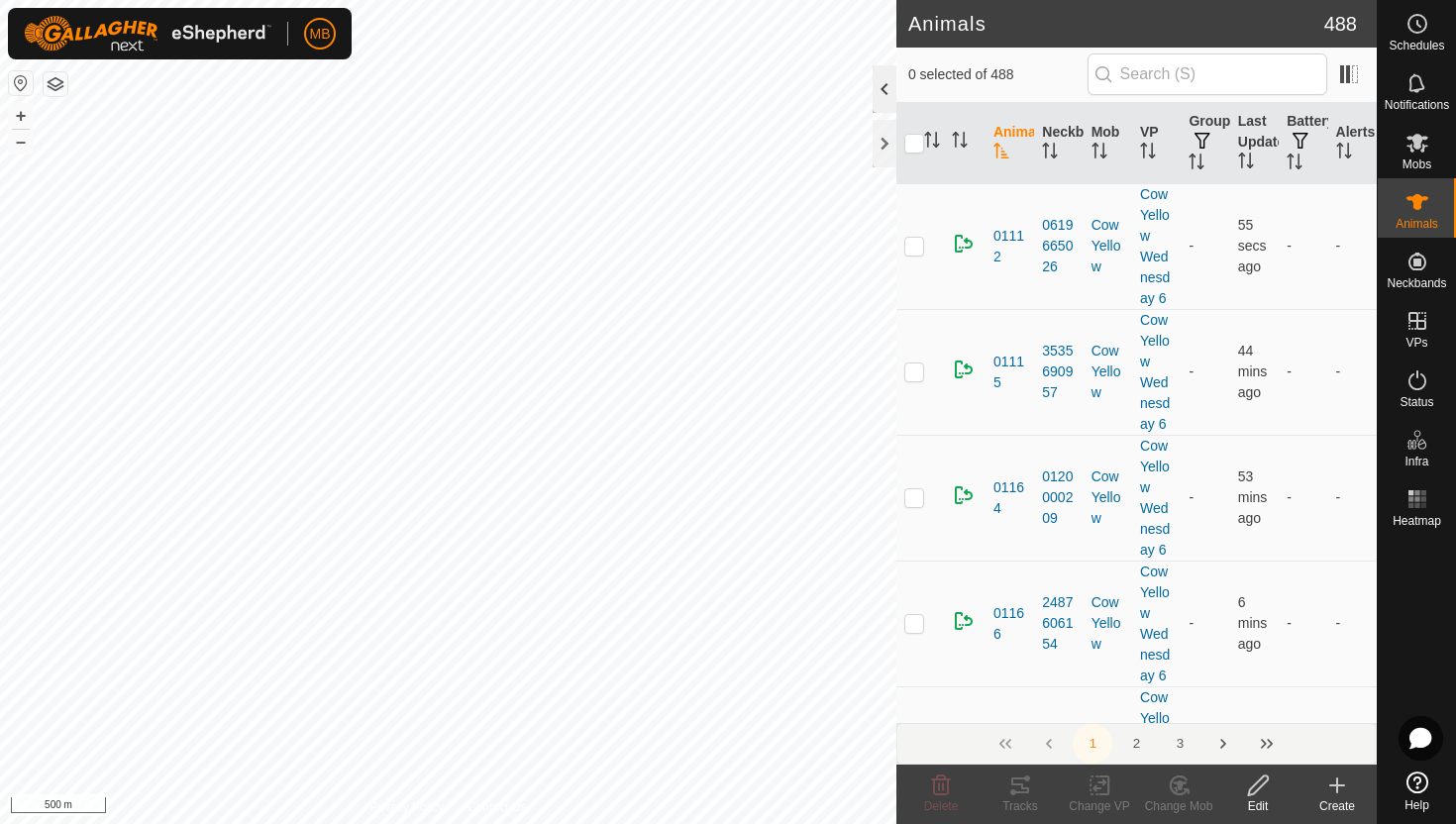 click 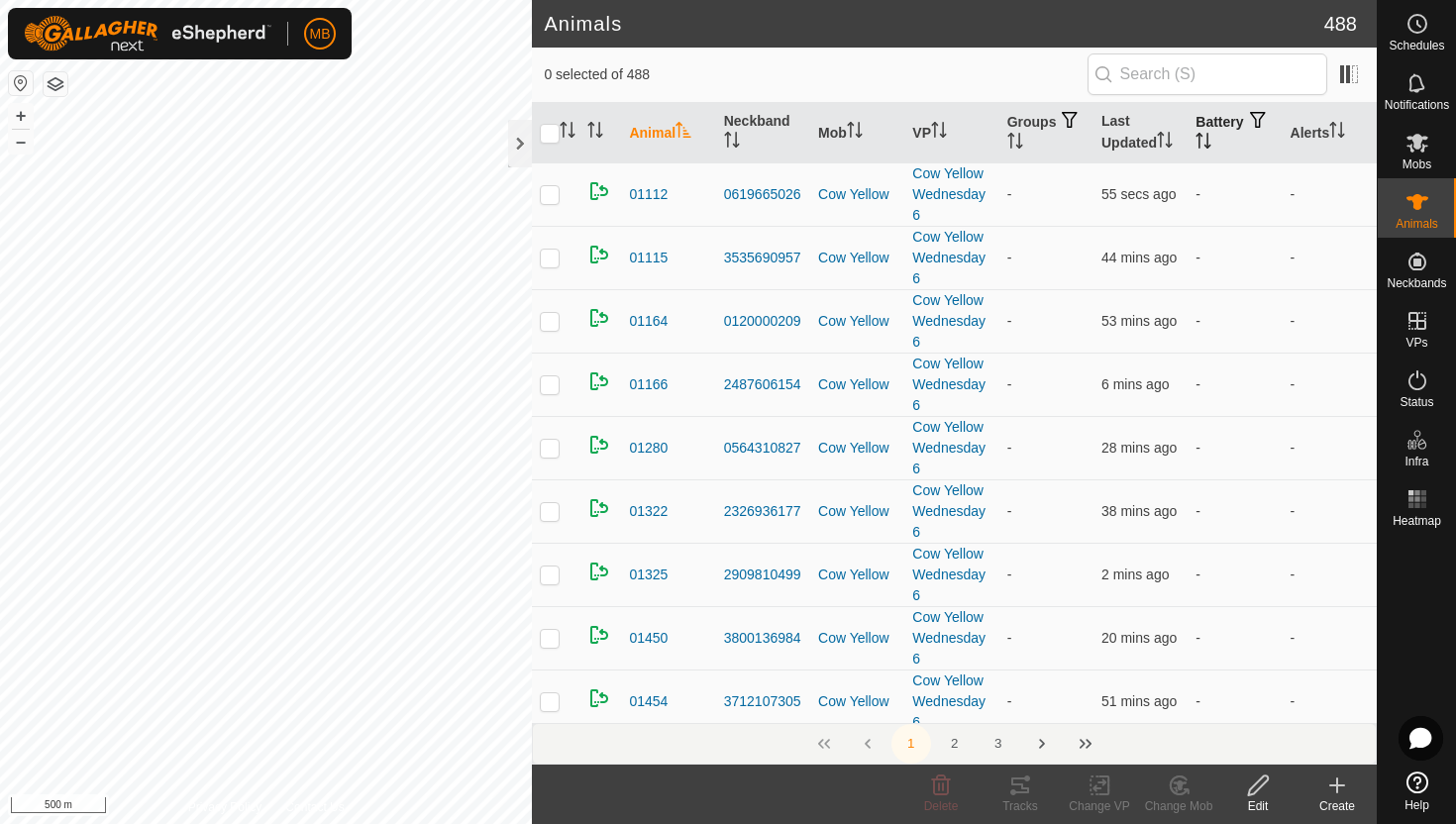 click 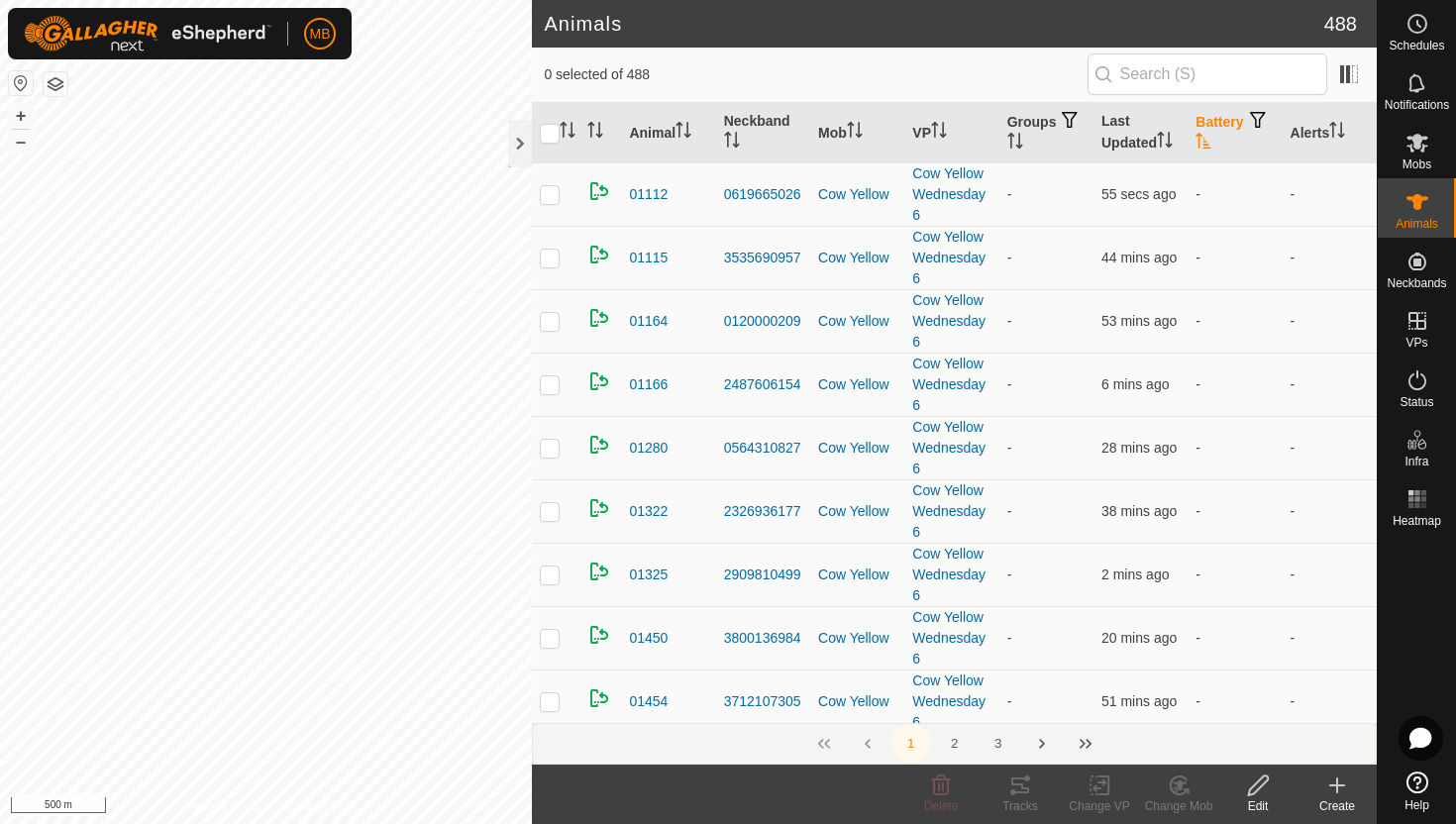 click 